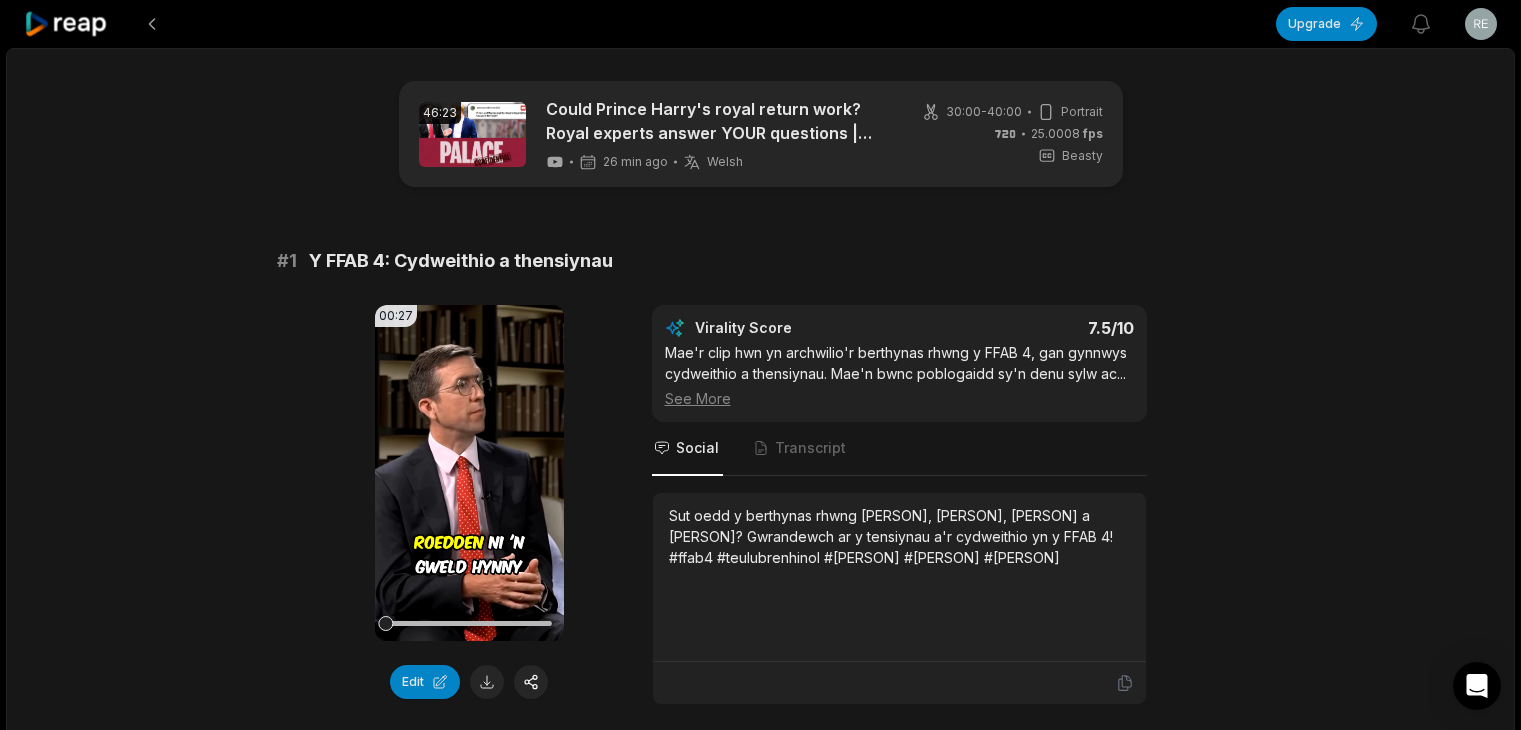 scroll, scrollTop: 0, scrollLeft: 0, axis: both 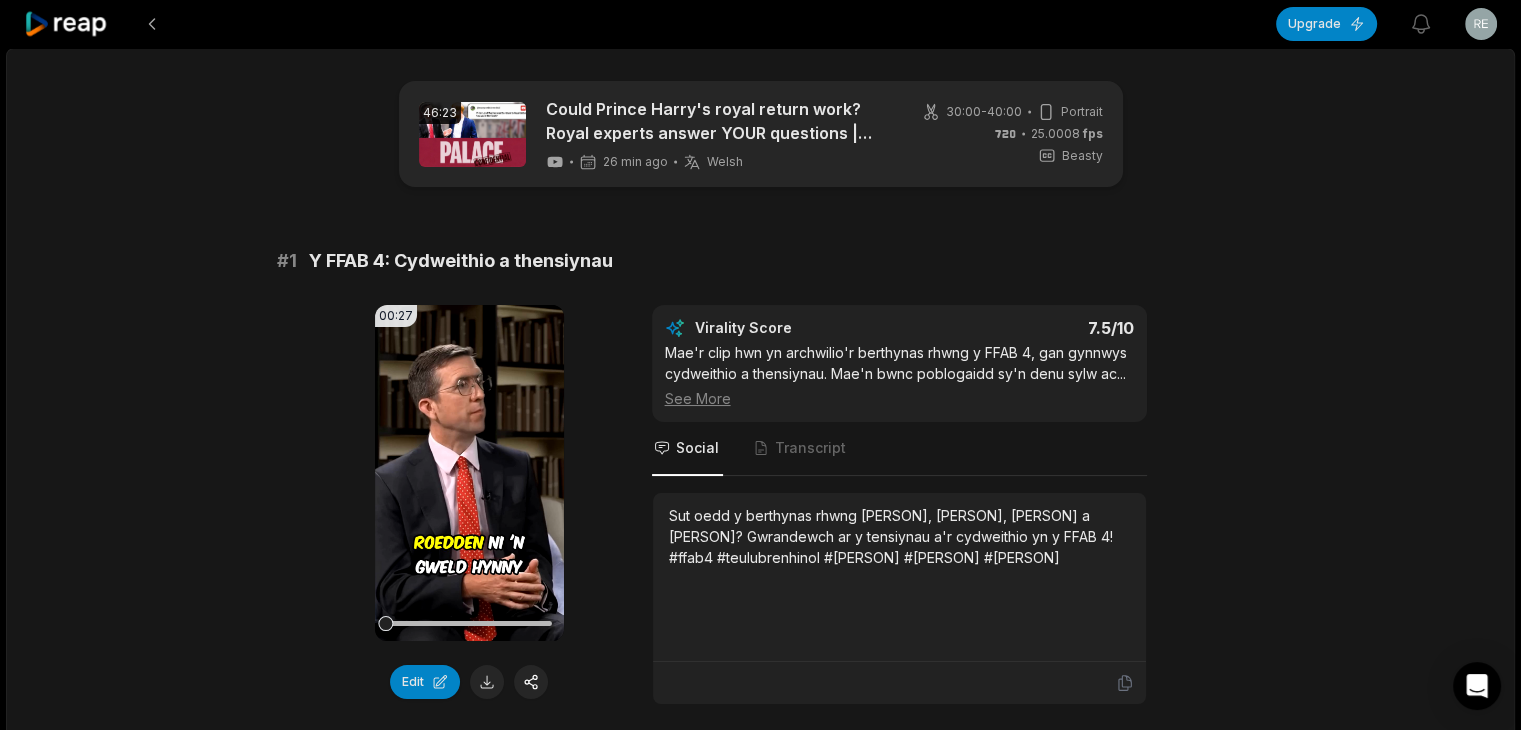 click on "# 1" at bounding box center (287, 261) 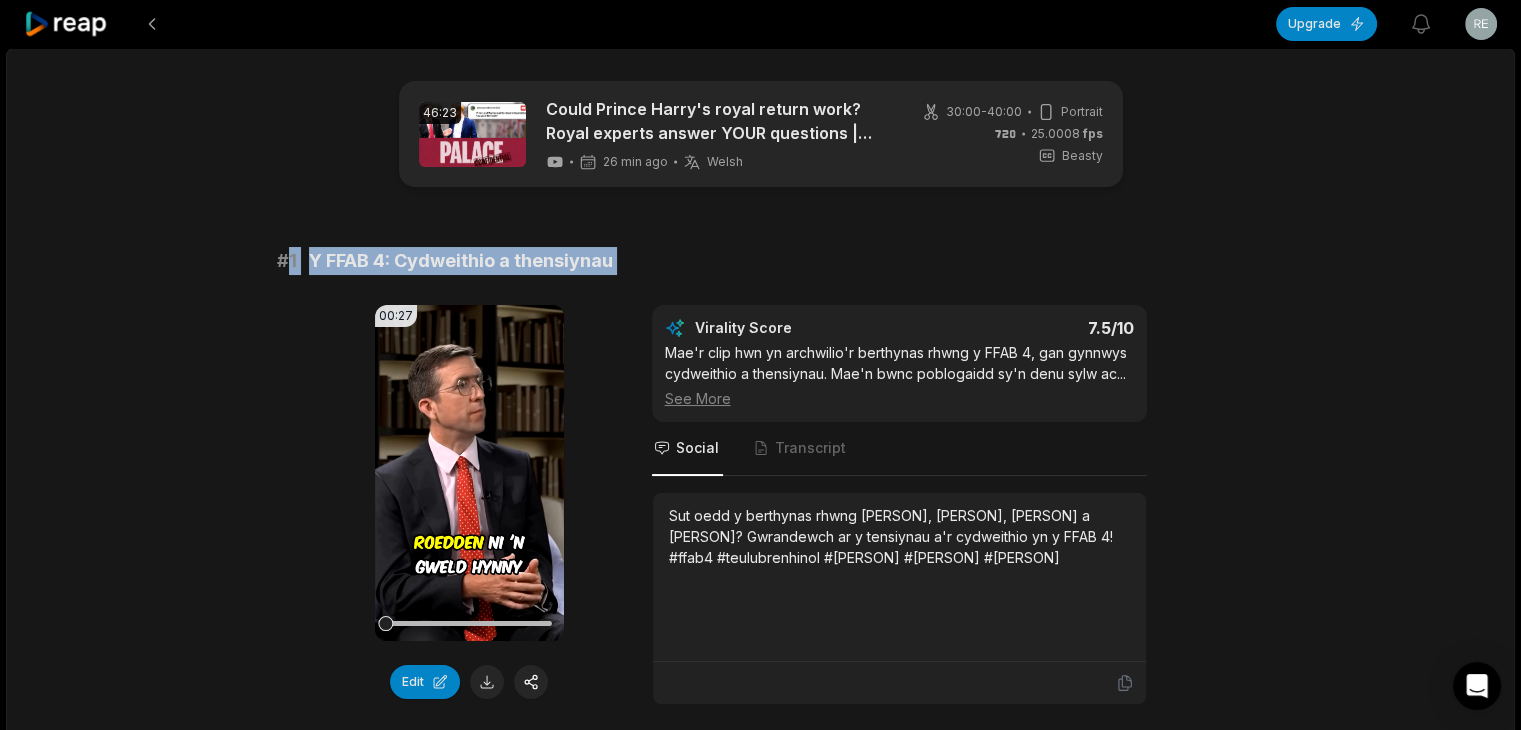 drag, startPoint x: 290, startPoint y: 259, endPoint x: 738, endPoint y: 256, distance: 448.01004 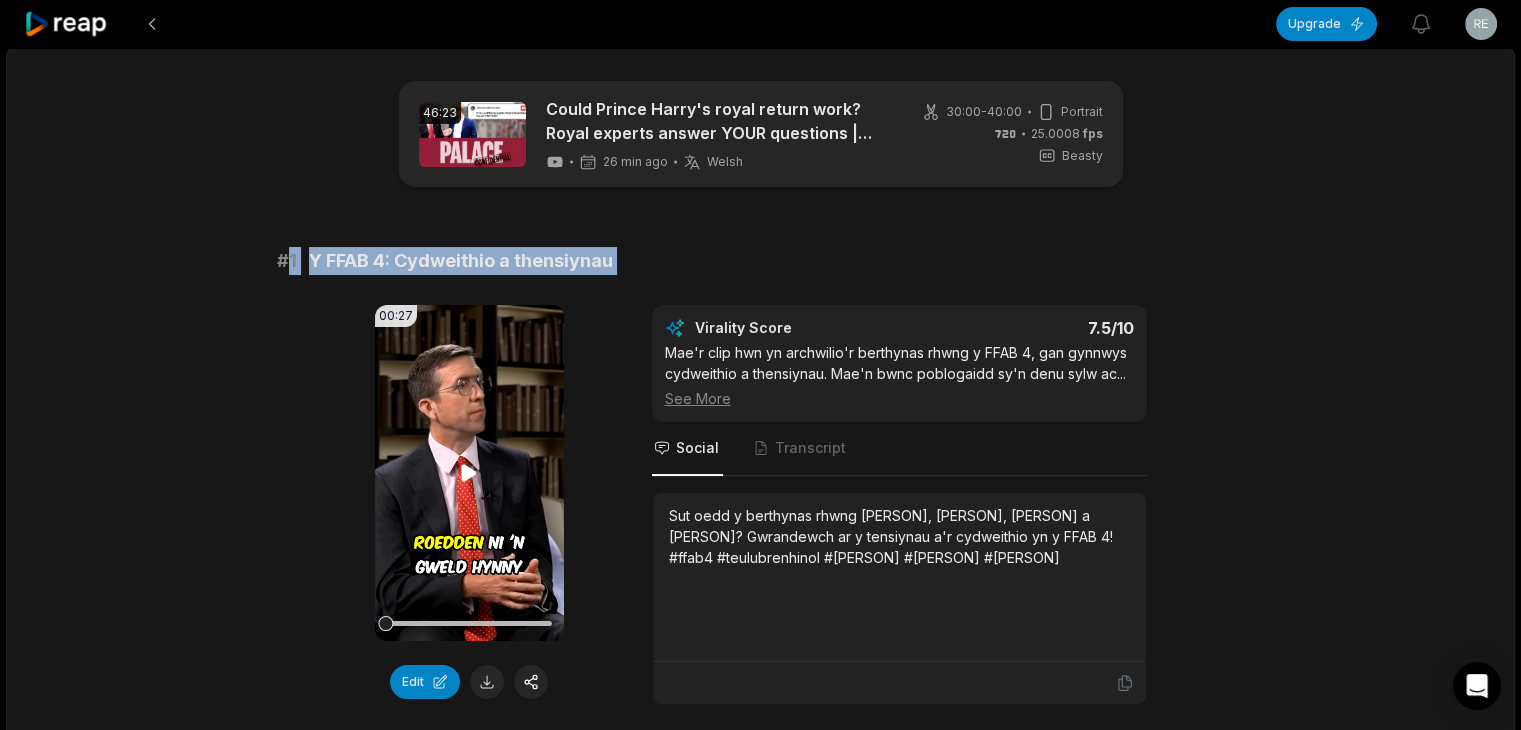 copy on "1 Y FFAB 4: Cydweithio a thensiynau" 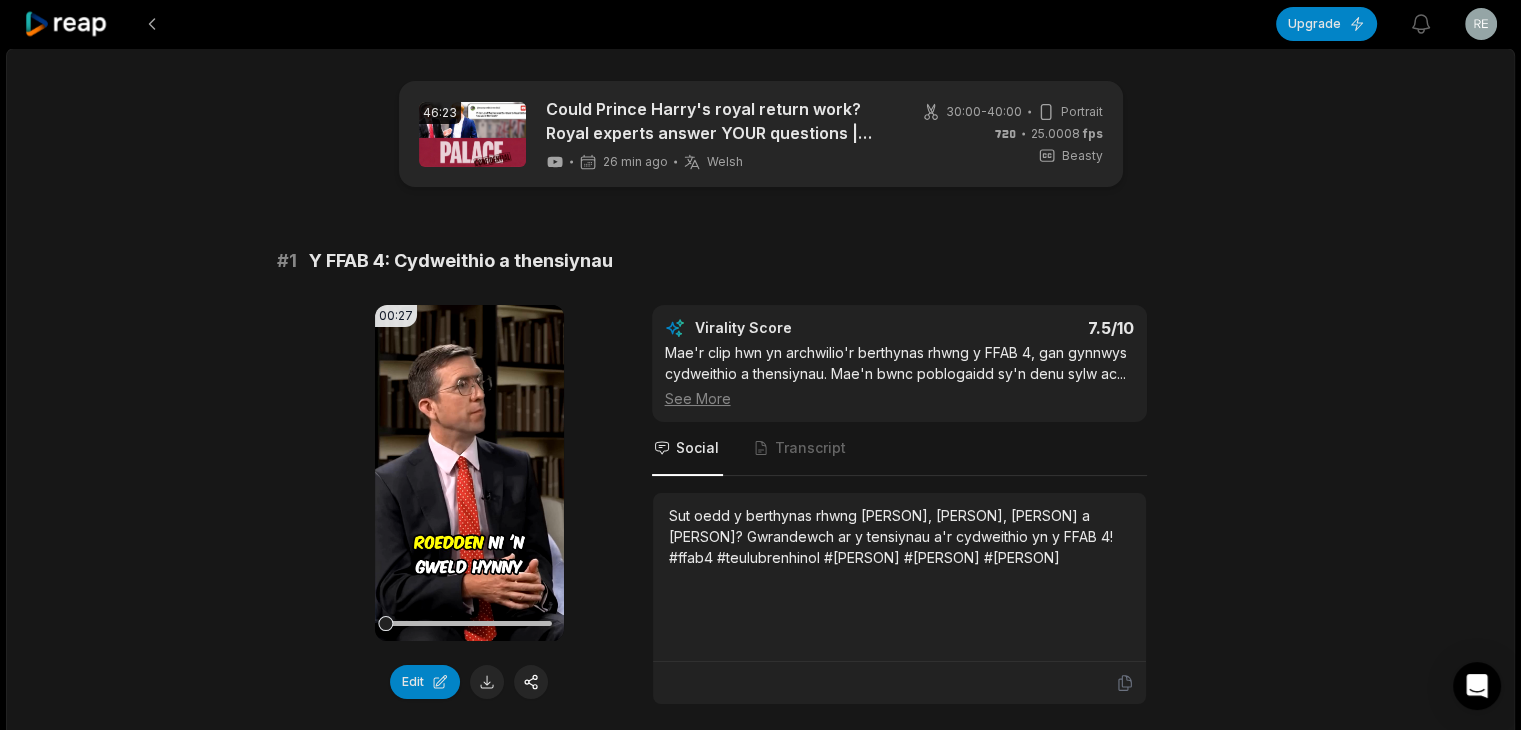 click on "Sut oedd y berthynas rhwng [PERSON], [PERSON], [PERSON] a [PERSON]? Gwrandewch ar y tensiynau a'r cydweithio yn y FFAB 4! #ffab4 #teulubrenhinol #[PERSON] #[PERSON] #[PERSON]" at bounding box center [899, 536] 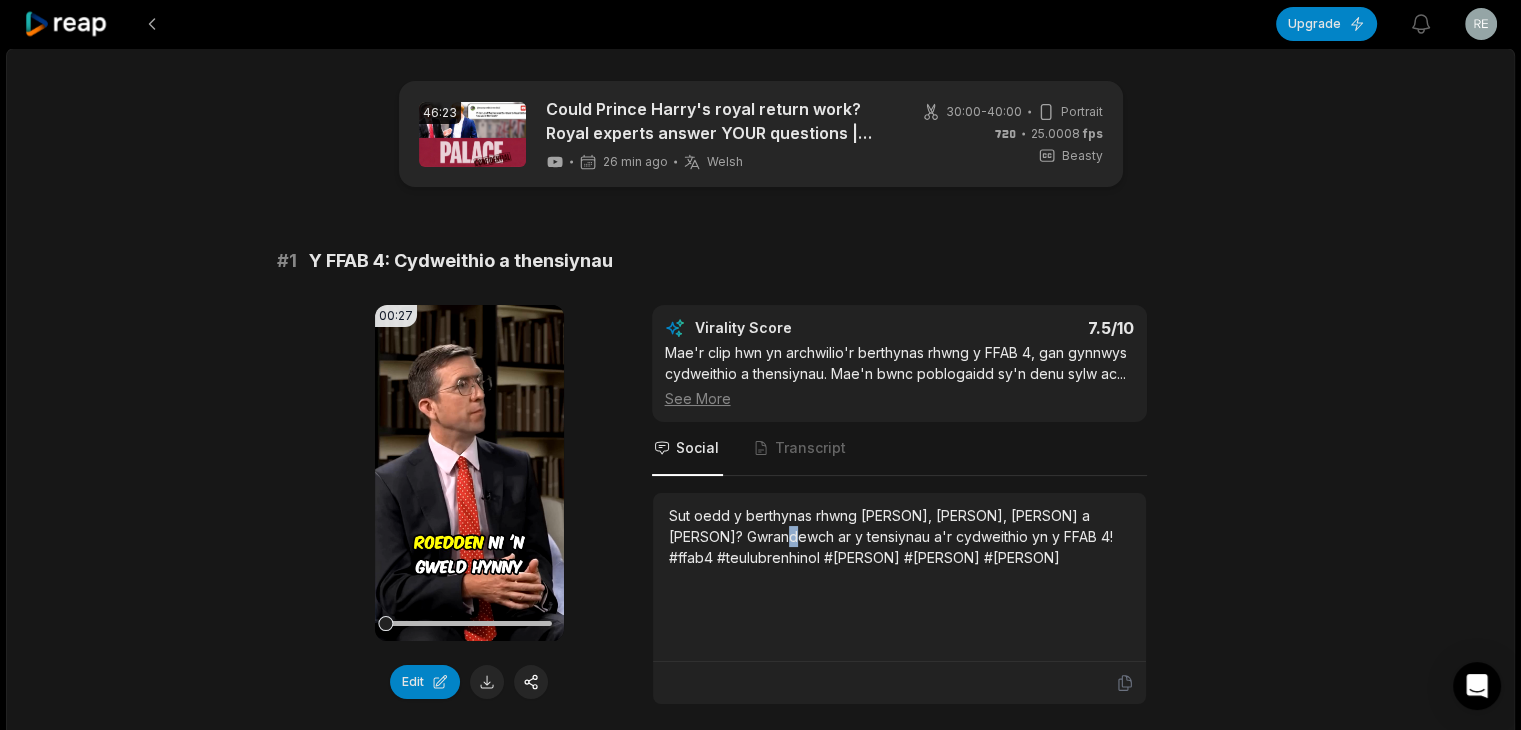 click on "Sut oedd y berthynas rhwng [PERSON], [PERSON], [PERSON] a [PERSON]? Gwrandewch ar y tensiynau a'r cydweithio yn y FFAB 4! #ffab4 #teulubrenhinol #[PERSON] #[PERSON] #[PERSON]" at bounding box center [899, 536] 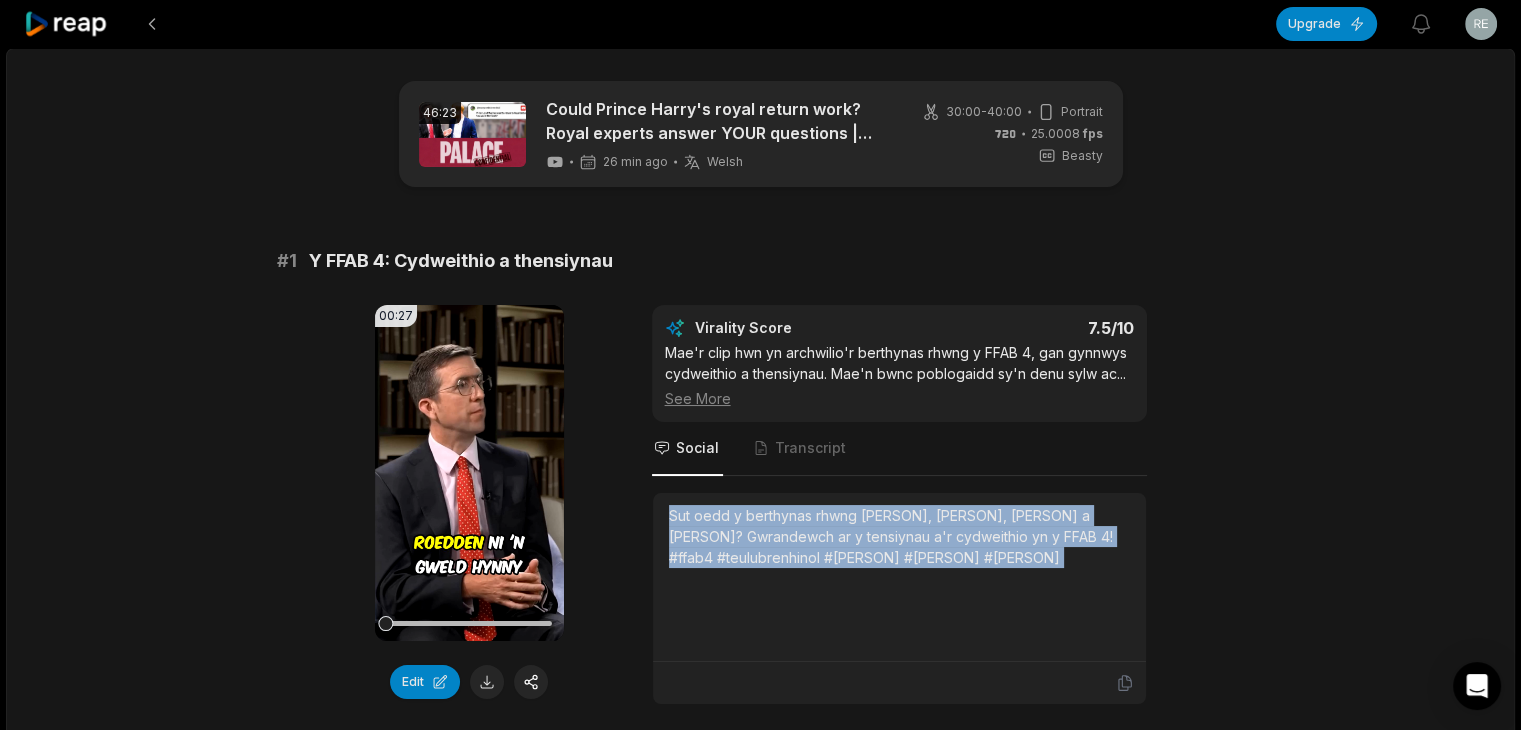 click on "Sut oedd y berthynas rhwng [PERSON], [PERSON], [PERSON] a [PERSON]? Gwrandewch ar y tensiynau a'r cydweithio yn y FFAB 4! #ffab4 #teulubrenhinol #[PERSON] #[PERSON] #[PERSON]" at bounding box center (899, 536) 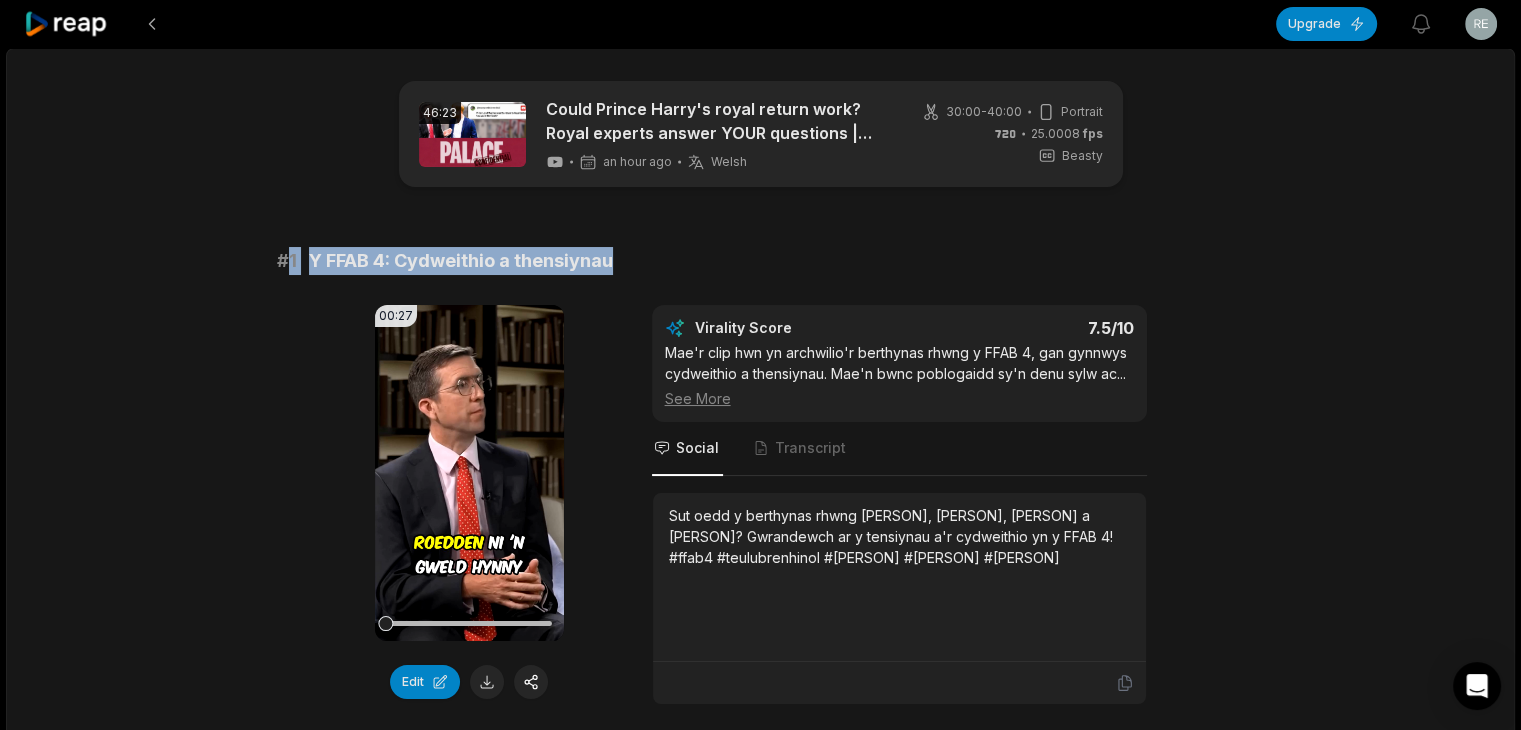 drag, startPoint x: 284, startPoint y: 253, endPoint x: 651, endPoint y: 264, distance: 367.16483 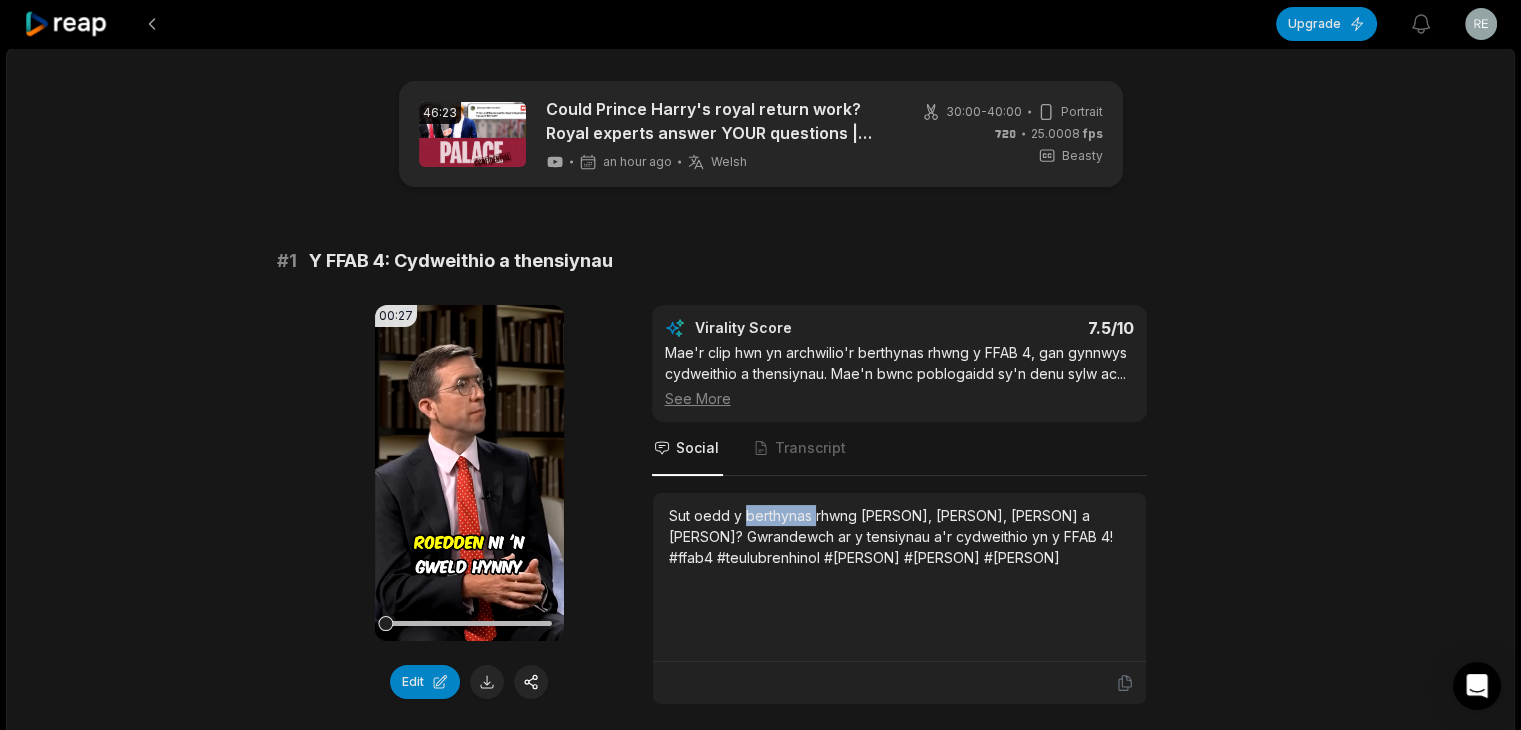 click on "Sut oedd y berthynas rhwng [PERSON], [PERSON], [PERSON] a [PERSON]? Gwrandewch ar y tensiynau a'r cydweithio yn y FFAB 4! #ffab4 #teulubrenhinol #[PERSON] #[PERSON] #[PERSON]" at bounding box center (899, 536) 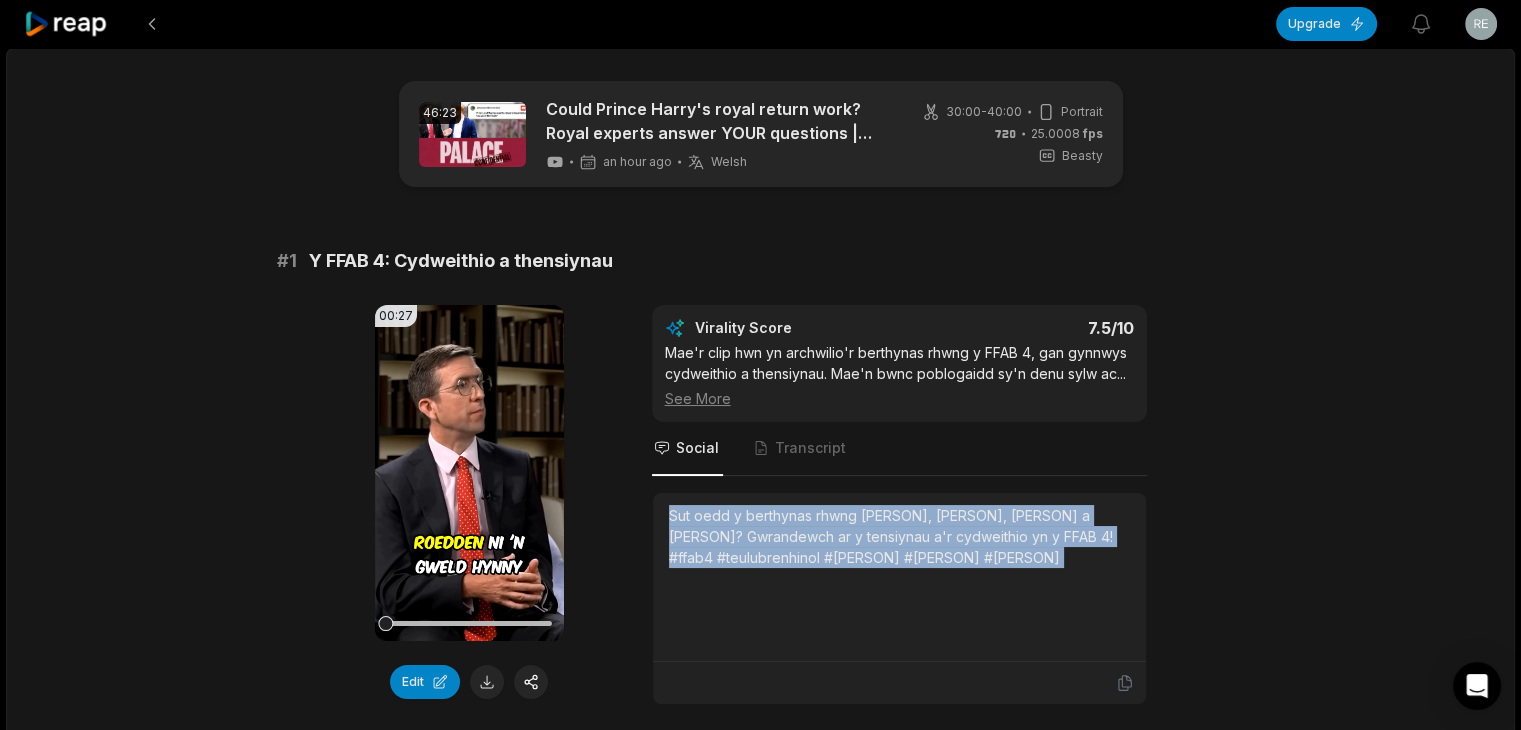click on "Sut oedd y berthynas rhwng [PERSON], [PERSON], [PERSON] a [PERSON]? Gwrandewch ar y tensiynau a'r cydweithio yn y FFAB 4! #ffab4 #teulubrenhinol #[PERSON] #[PERSON] #[PERSON]" at bounding box center [899, 536] 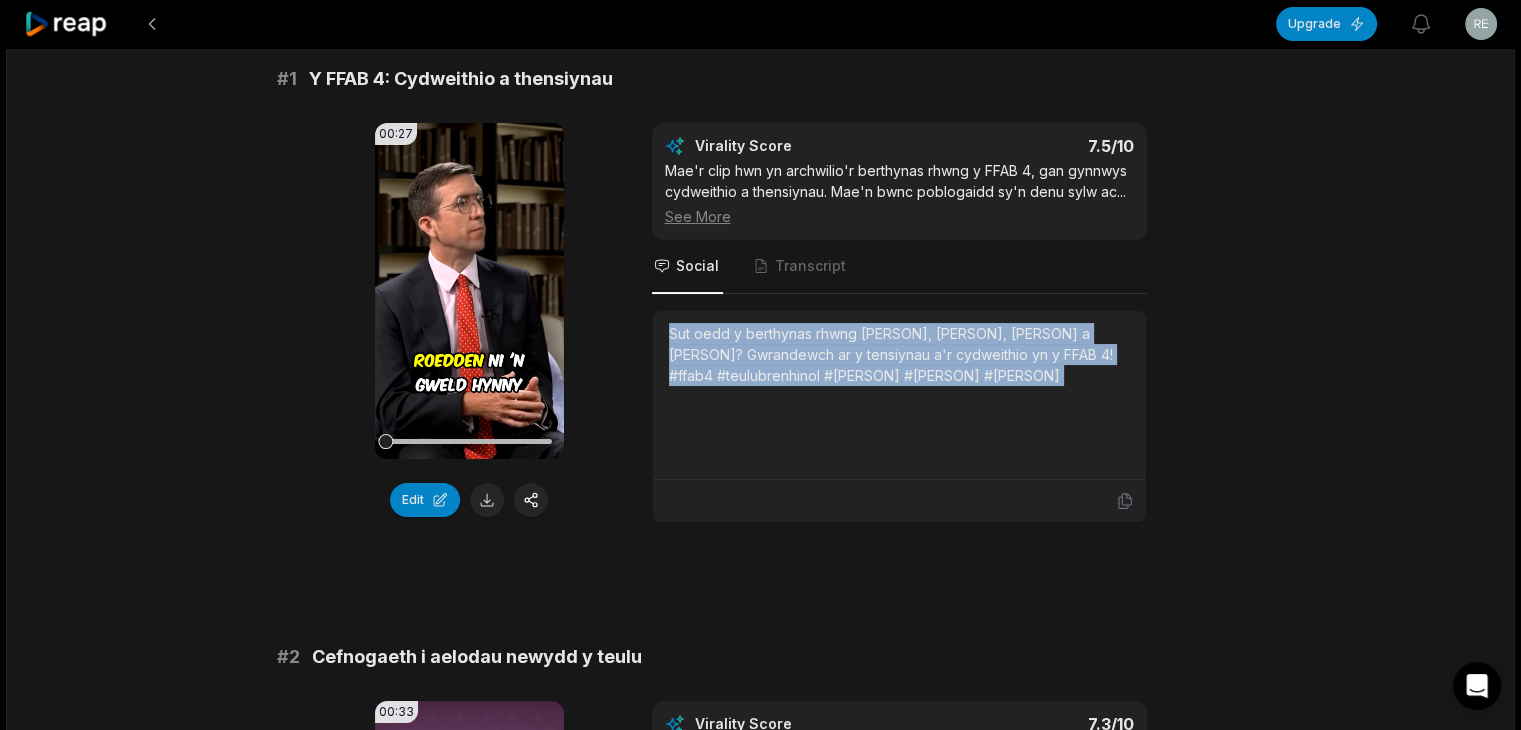 scroll, scrollTop: 400, scrollLeft: 0, axis: vertical 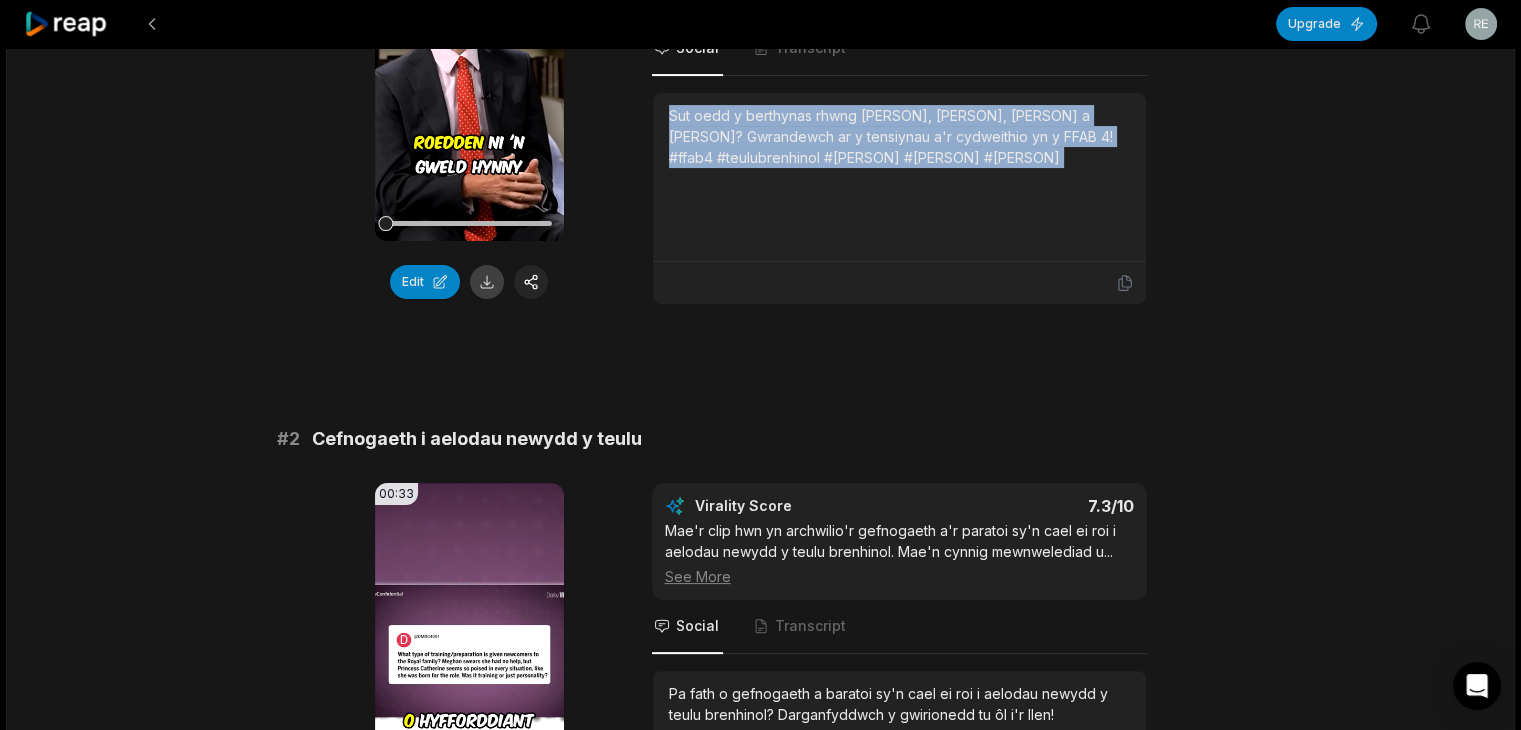 click at bounding box center [487, 282] 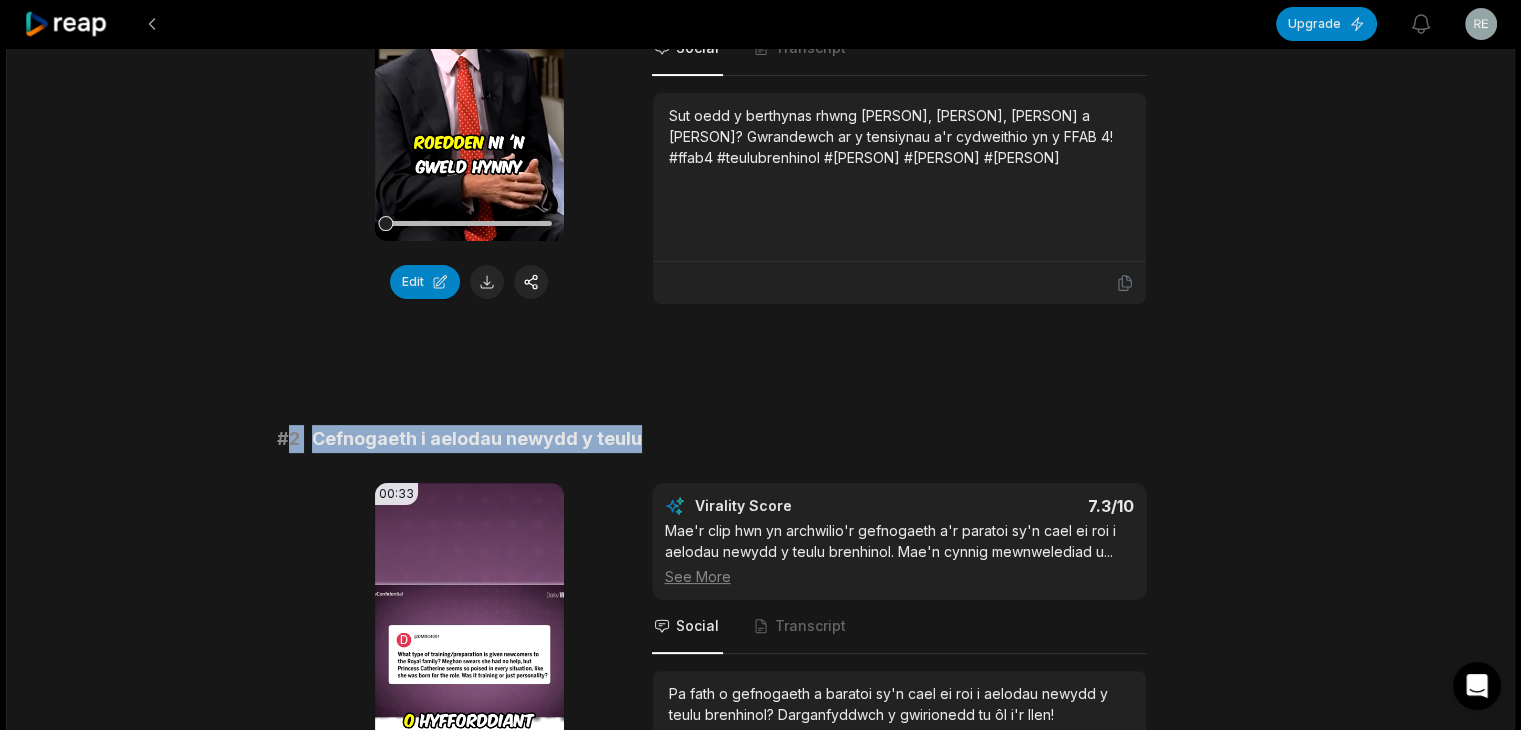 drag, startPoint x: 291, startPoint y: 427, endPoint x: 685, endPoint y: 440, distance: 394.21442 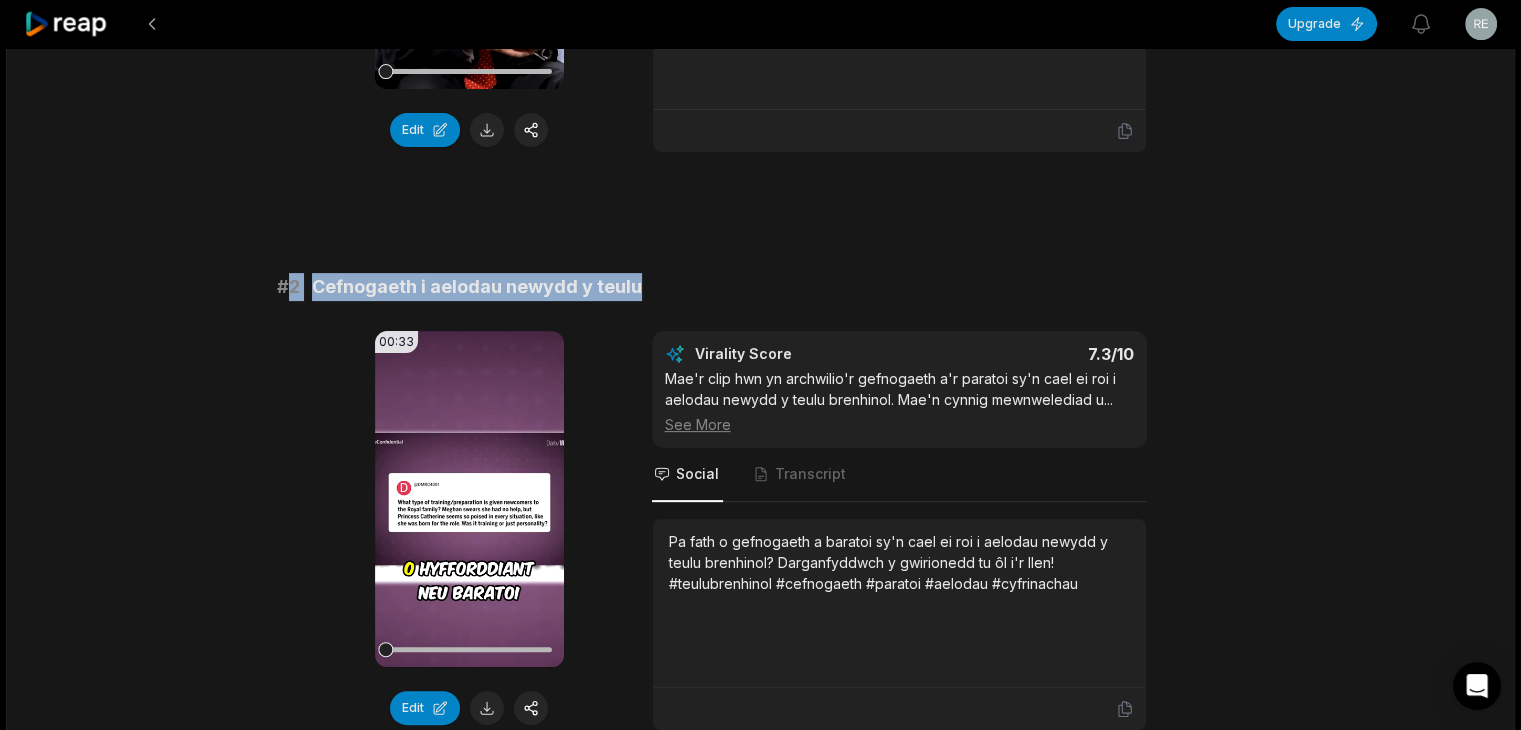 scroll, scrollTop: 700, scrollLeft: 0, axis: vertical 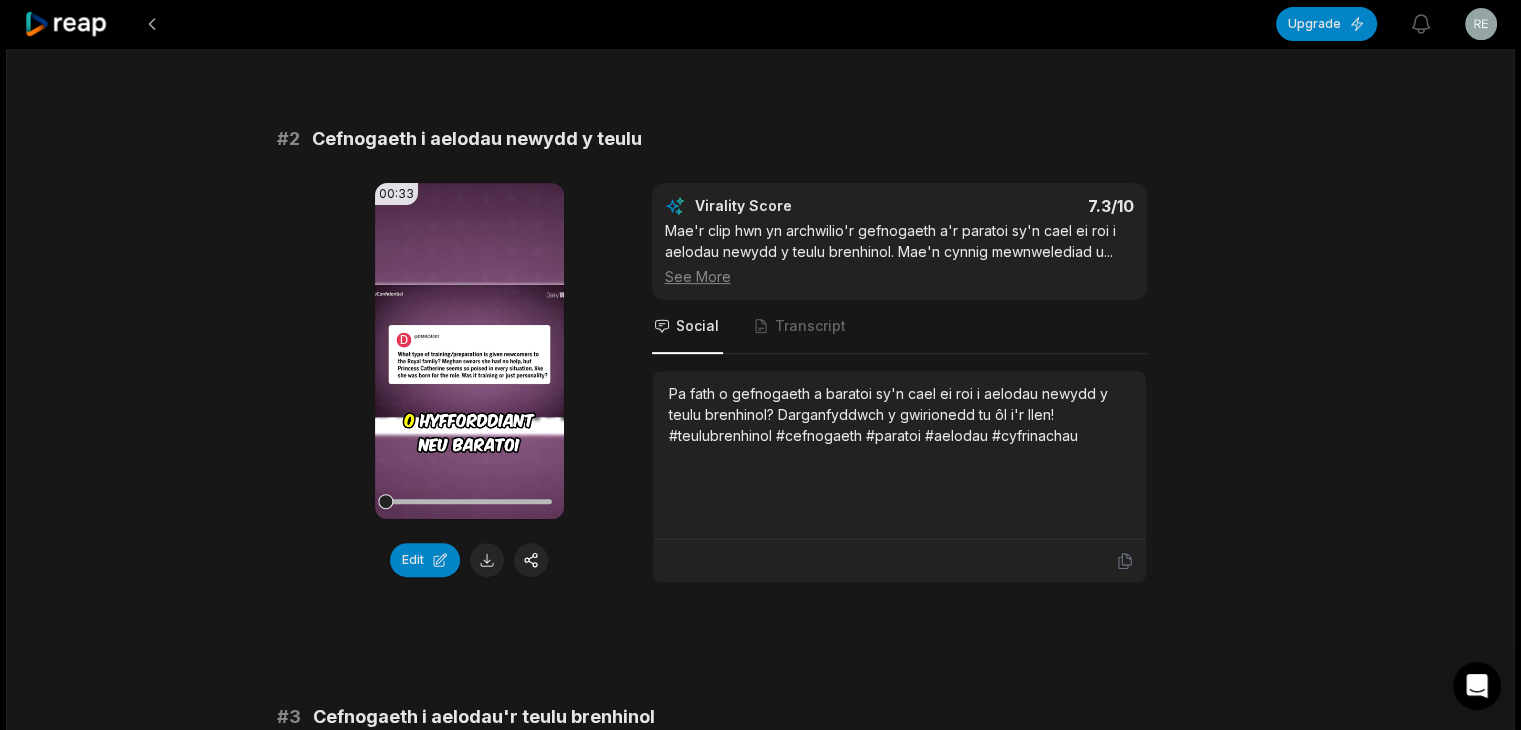 click on "Pa fath o gefnogaeth a baratoi sy'n cael ei roi i aelodau newydd y teulu brenhinol? Darganfyddwch y gwirionedd tu ôl i'r llen! #teulubrenhinol #cefnogaeth #paratoi #aelodau #cyfrinachau" at bounding box center [899, 414] 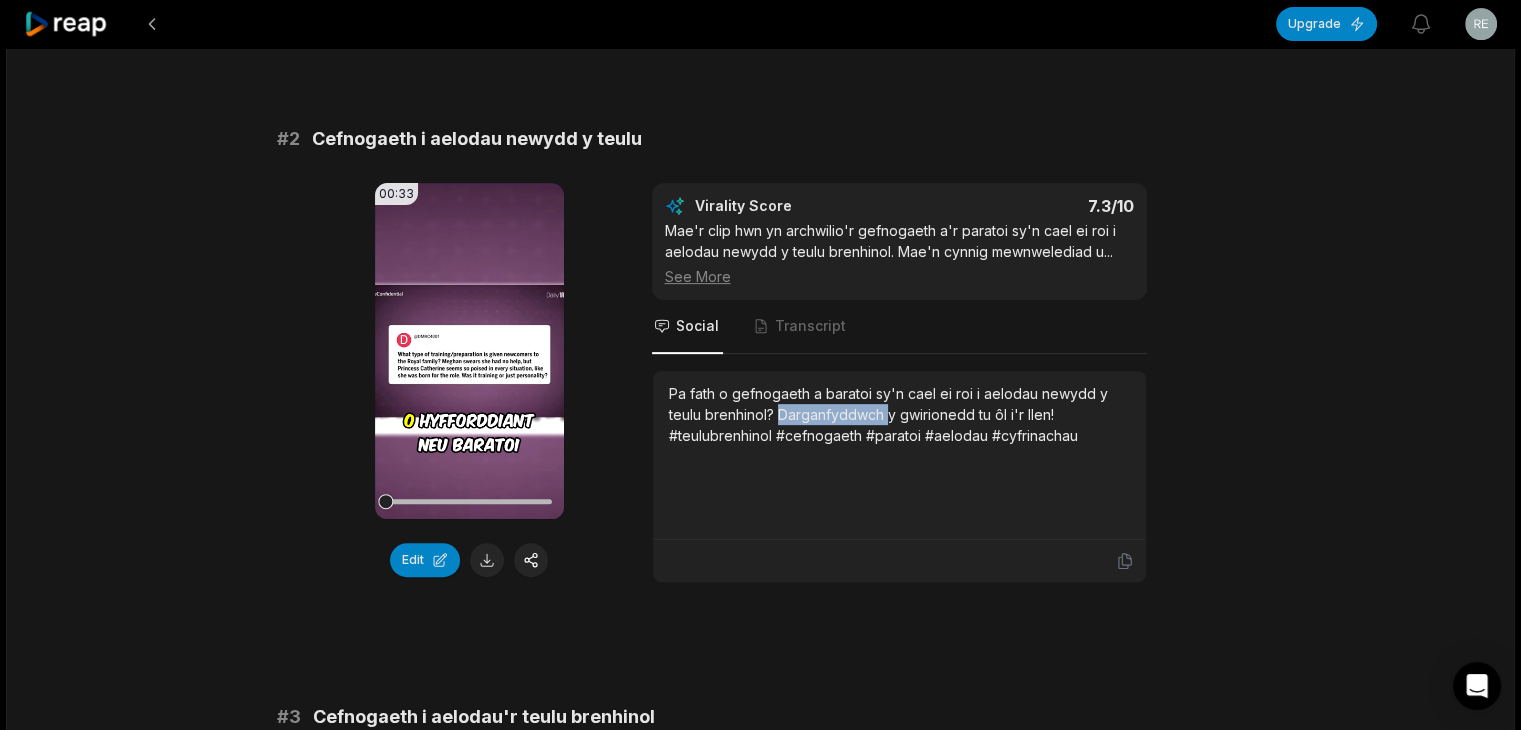 click on "Pa fath o gefnogaeth a baratoi sy'n cael ei roi i aelodau newydd y teulu brenhinol? Darganfyddwch y gwirionedd tu ôl i'r llen! #teulubrenhinol #cefnogaeth #paratoi #aelodau #cyfrinachau" at bounding box center [899, 414] 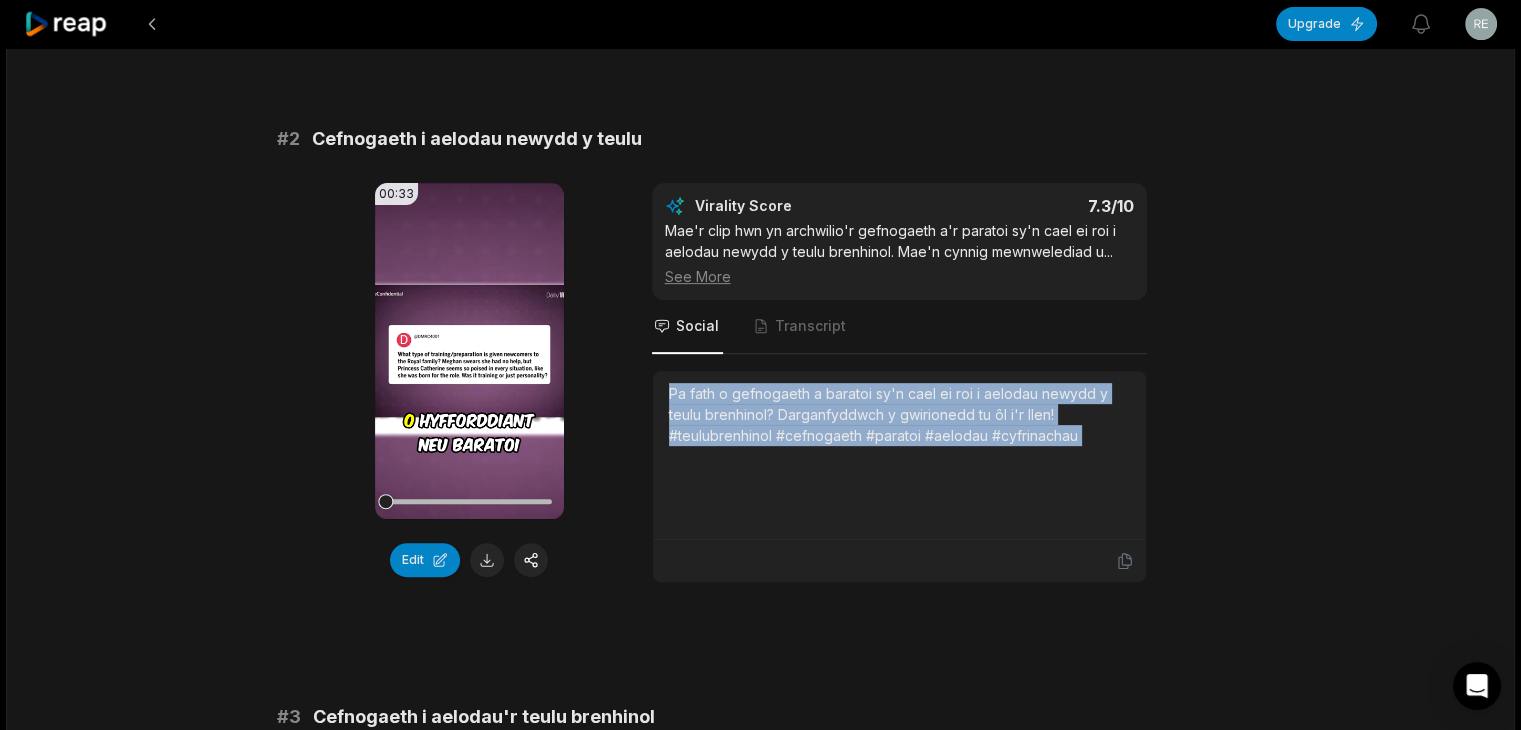 click on "Pa fath o gefnogaeth a baratoi sy'n cael ei roi i aelodau newydd y teulu brenhinol? Darganfyddwch y gwirionedd tu ôl i'r llen! #teulubrenhinol #cefnogaeth #paratoi #aelodau #cyfrinachau" at bounding box center (899, 414) 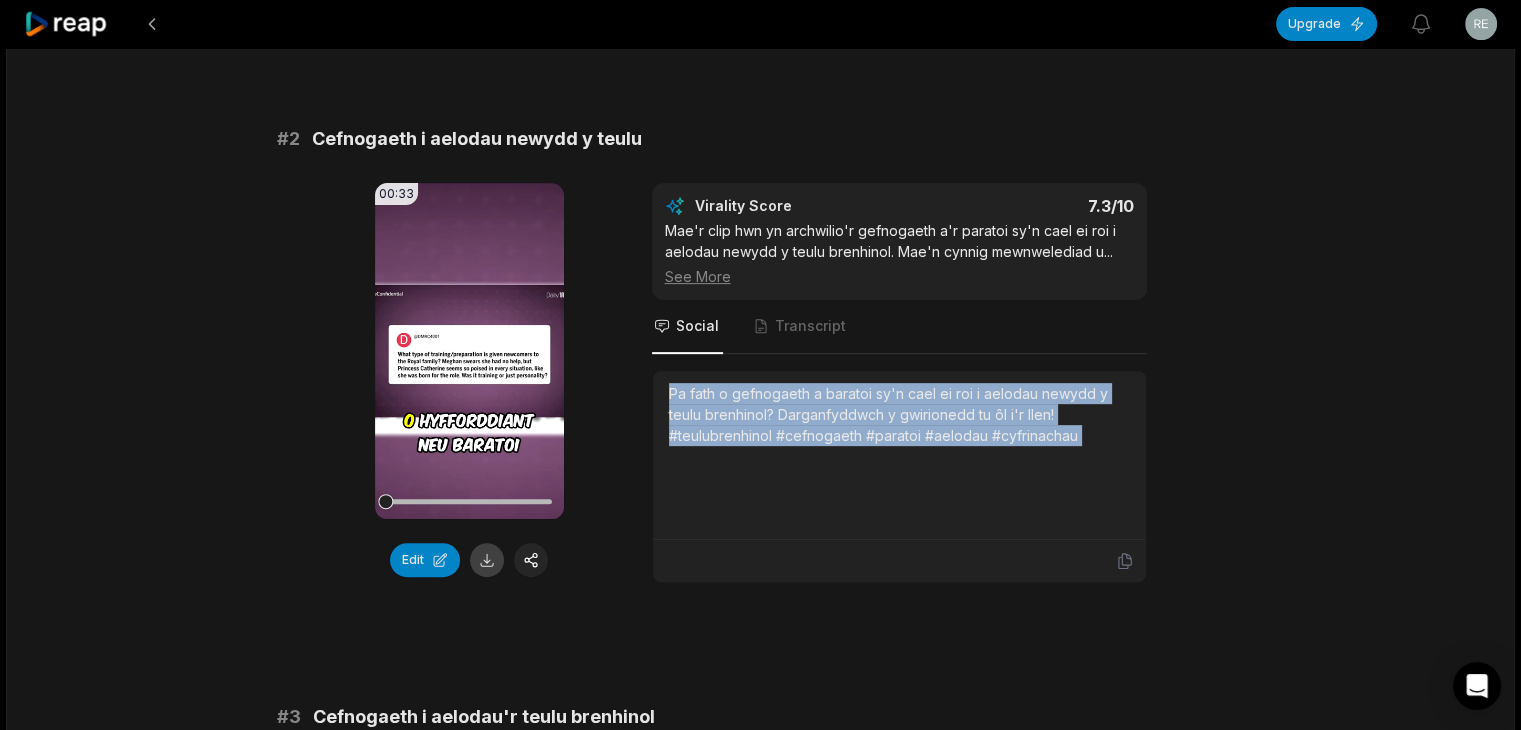 click at bounding box center (487, 560) 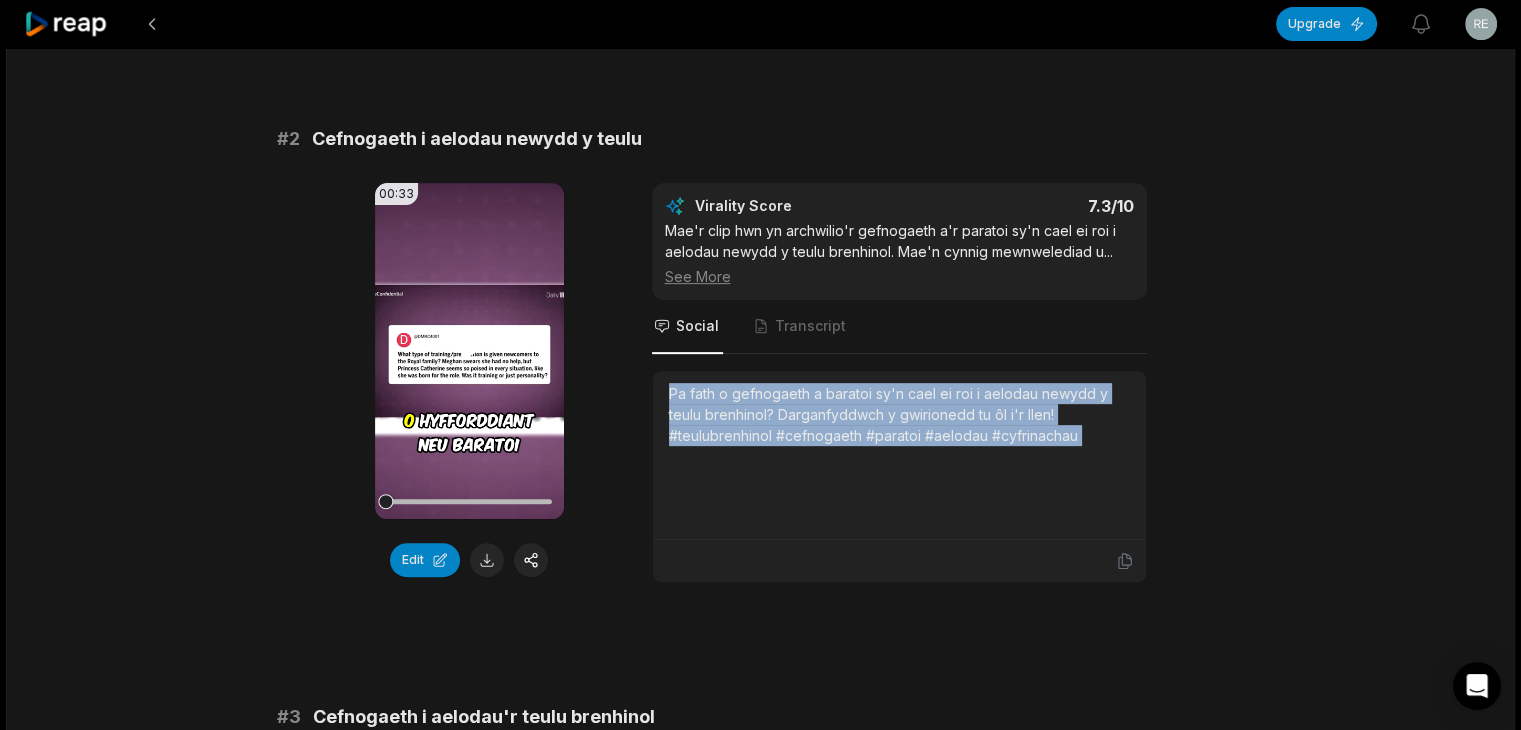 scroll, scrollTop: 900, scrollLeft: 0, axis: vertical 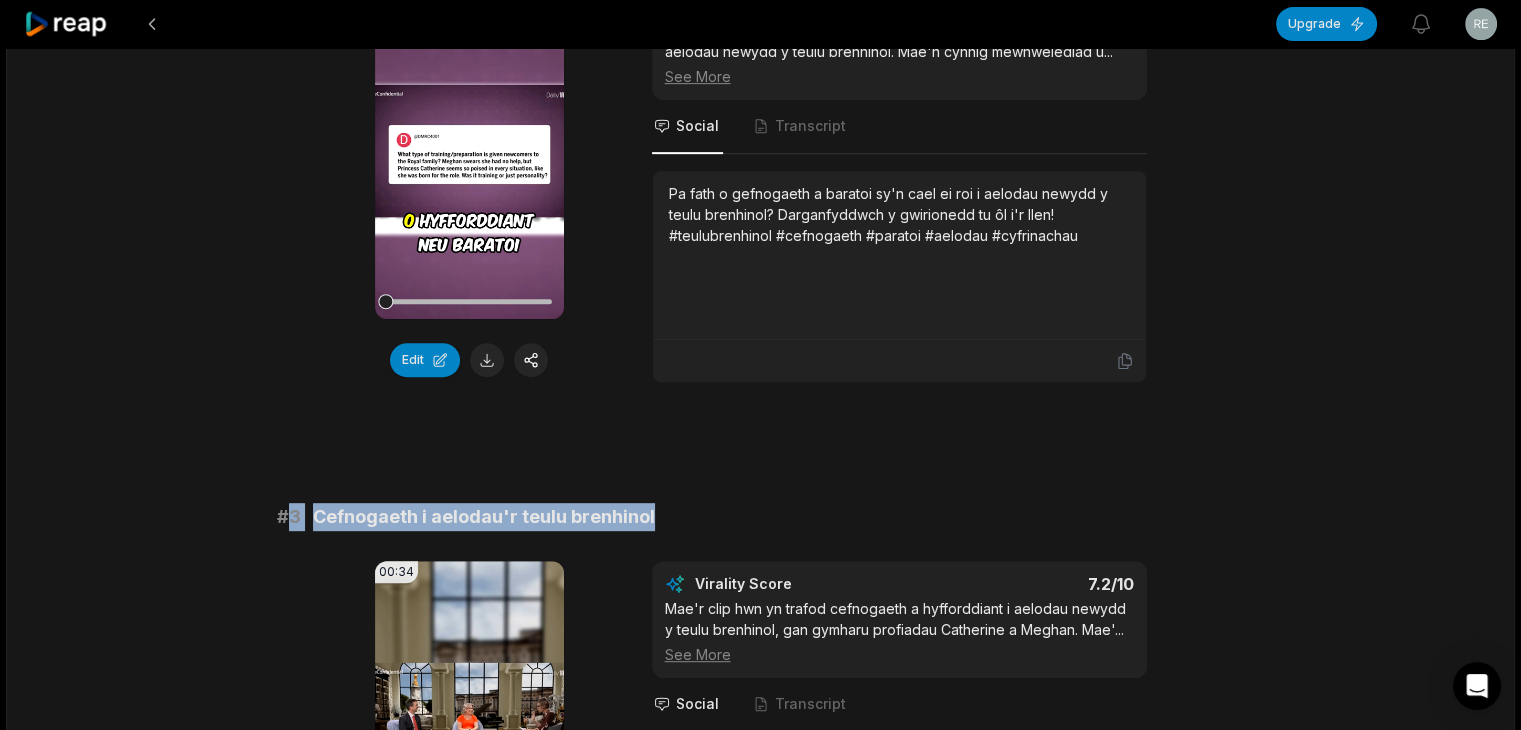 drag, startPoint x: 285, startPoint y: 512, endPoint x: 722, endPoint y: 525, distance: 437.19333 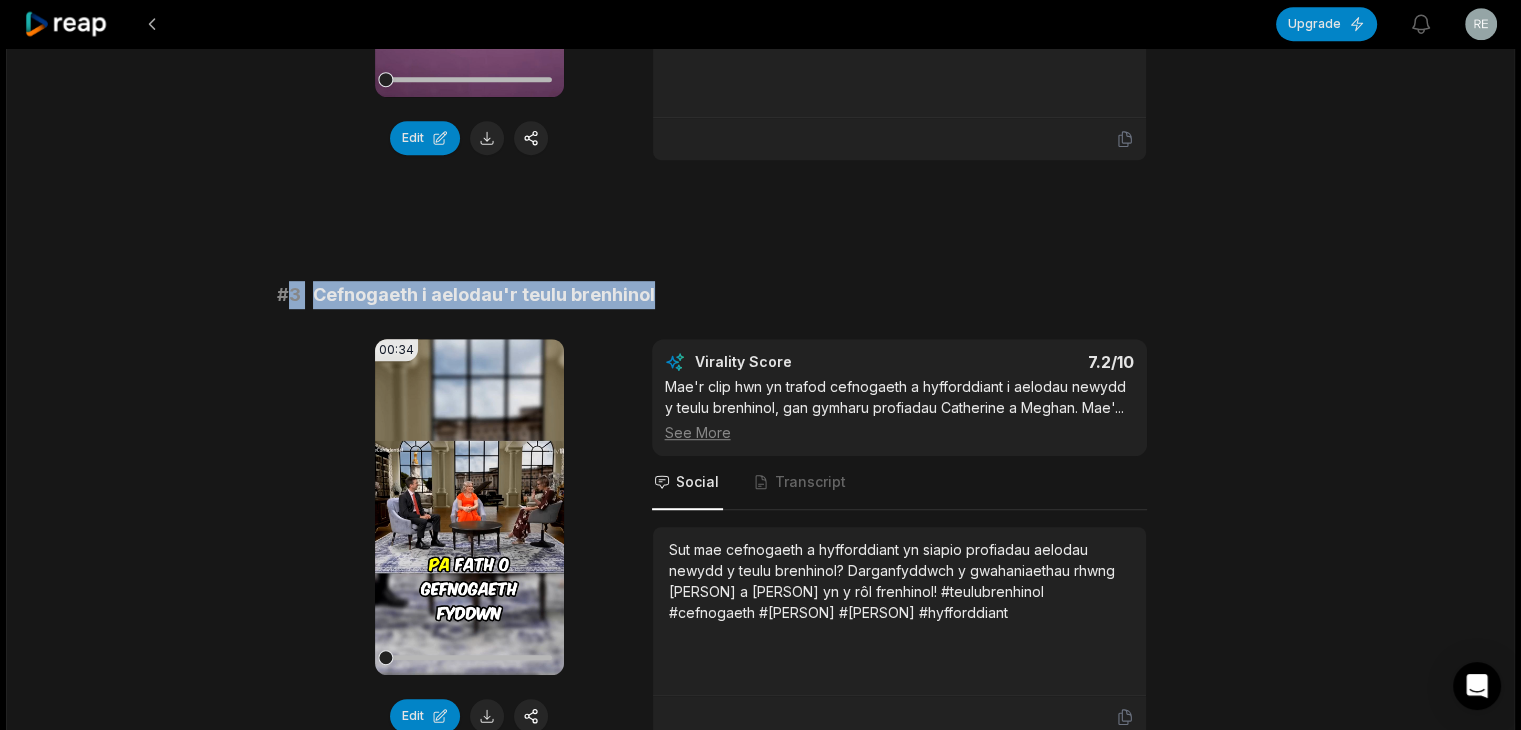 scroll, scrollTop: 1400, scrollLeft: 0, axis: vertical 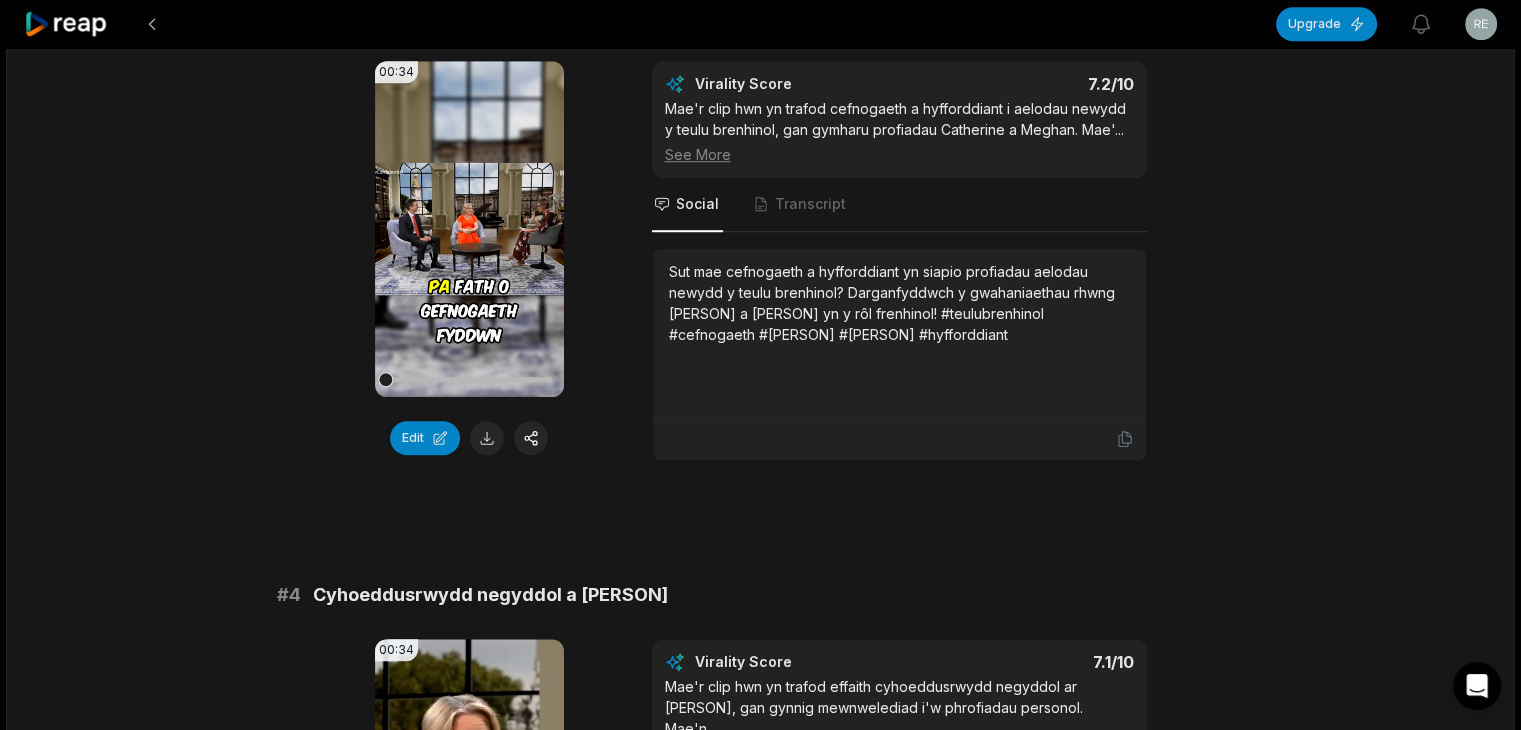 click on "Sut mae cefnogaeth a hyfforddiant yn siapio profiadau aelodau newydd y teulu brenhinol? Darganfyddwch y gwahaniaethau rhwng [PERSON] a [PERSON] yn y rôl frenhinol! #teulubrenhinol #cefnogaeth #[PERSON] #[PERSON] #hyfforddiant" at bounding box center (899, 303) 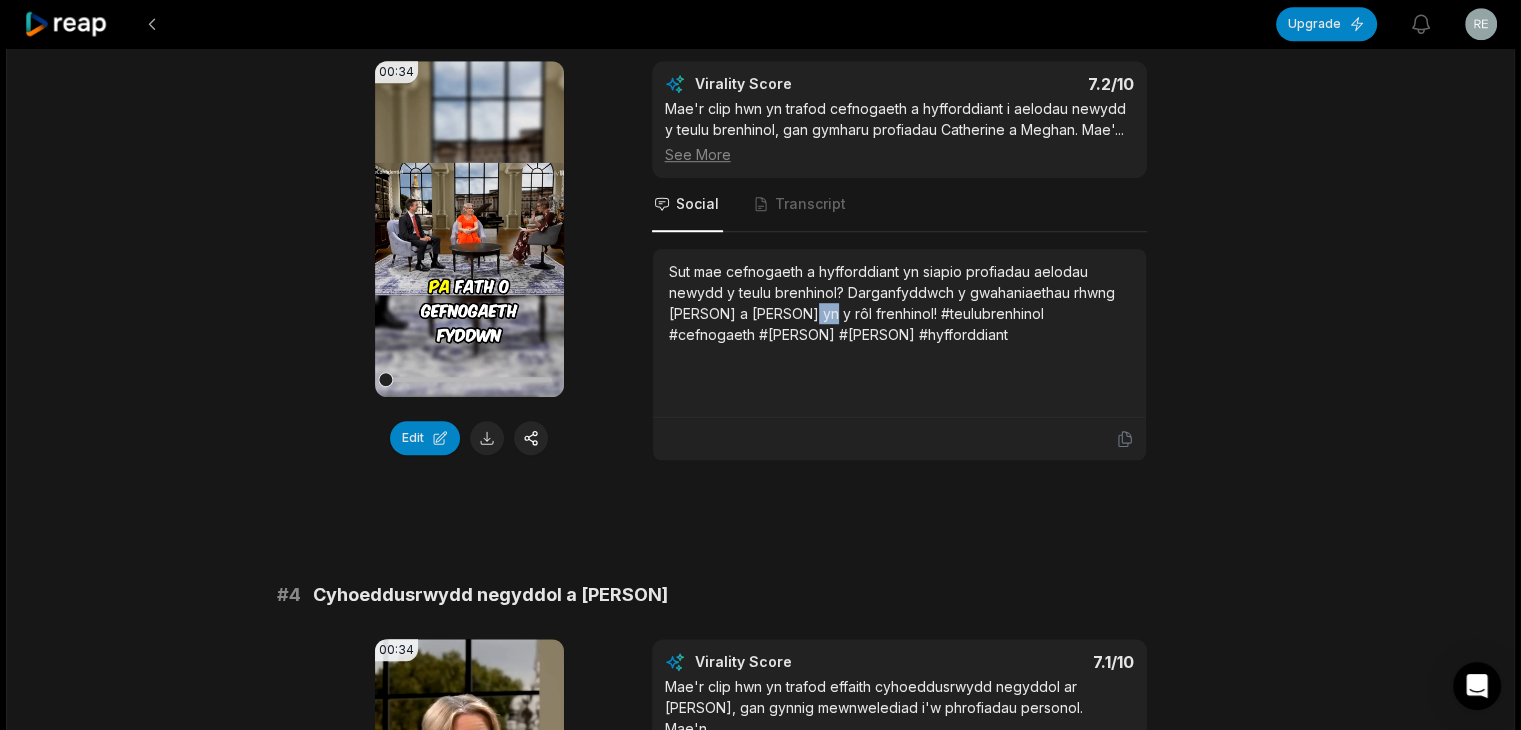 click on "Sut mae cefnogaeth a hyfforddiant yn siapio profiadau aelodau newydd y teulu brenhinol? Darganfyddwch y gwahaniaethau rhwng [PERSON] a [PERSON] yn y rôl frenhinol! #teulubrenhinol #cefnogaeth #[PERSON] #[PERSON] #hyfforddiant" at bounding box center [899, 303] 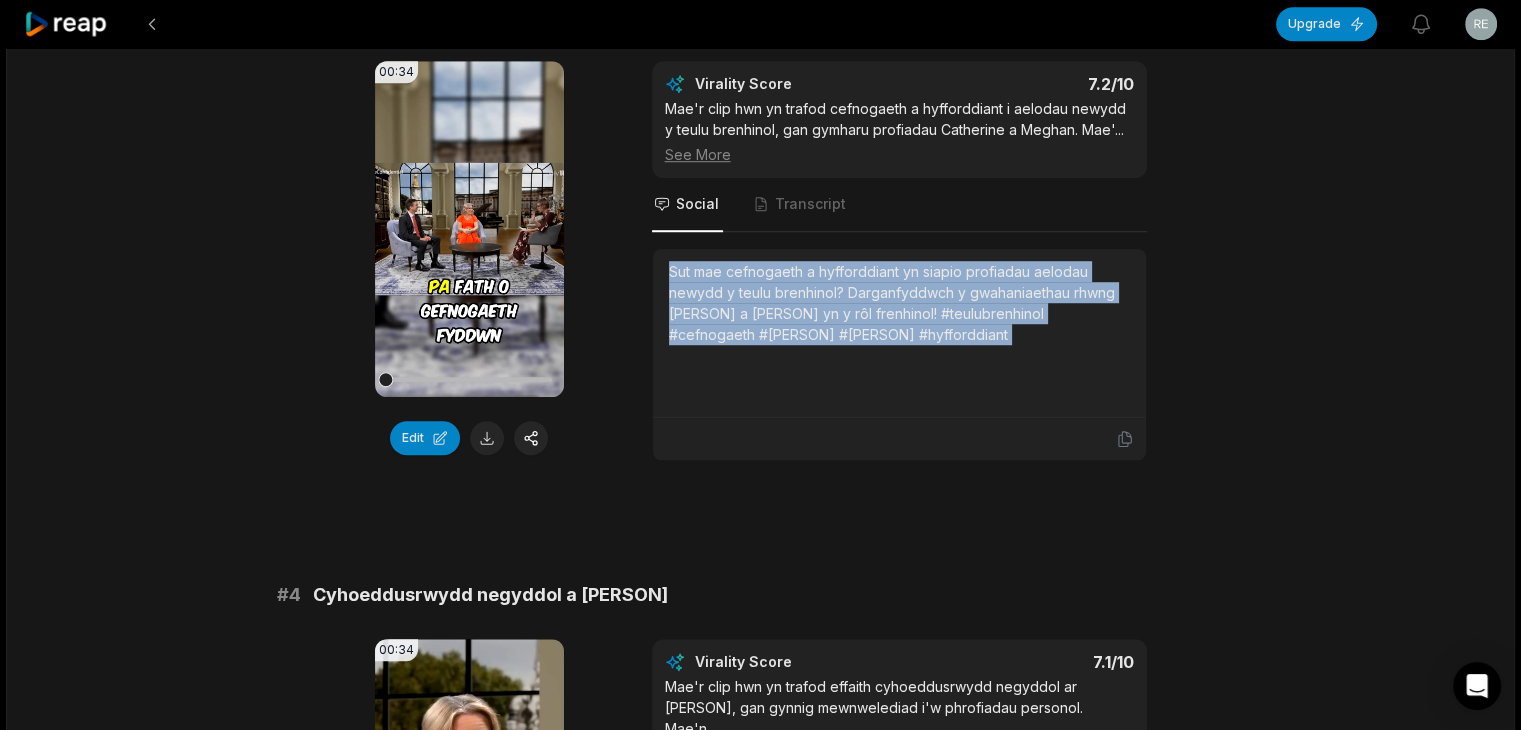 click on "Sut mae cefnogaeth a hyfforddiant yn siapio profiadau aelodau newydd y teulu brenhinol? Darganfyddwch y gwahaniaethau rhwng [PERSON] a [PERSON] yn y rôl frenhinol! #teulubrenhinol #cefnogaeth #[PERSON] #[PERSON] #hyfforddiant" at bounding box center [899, 303] 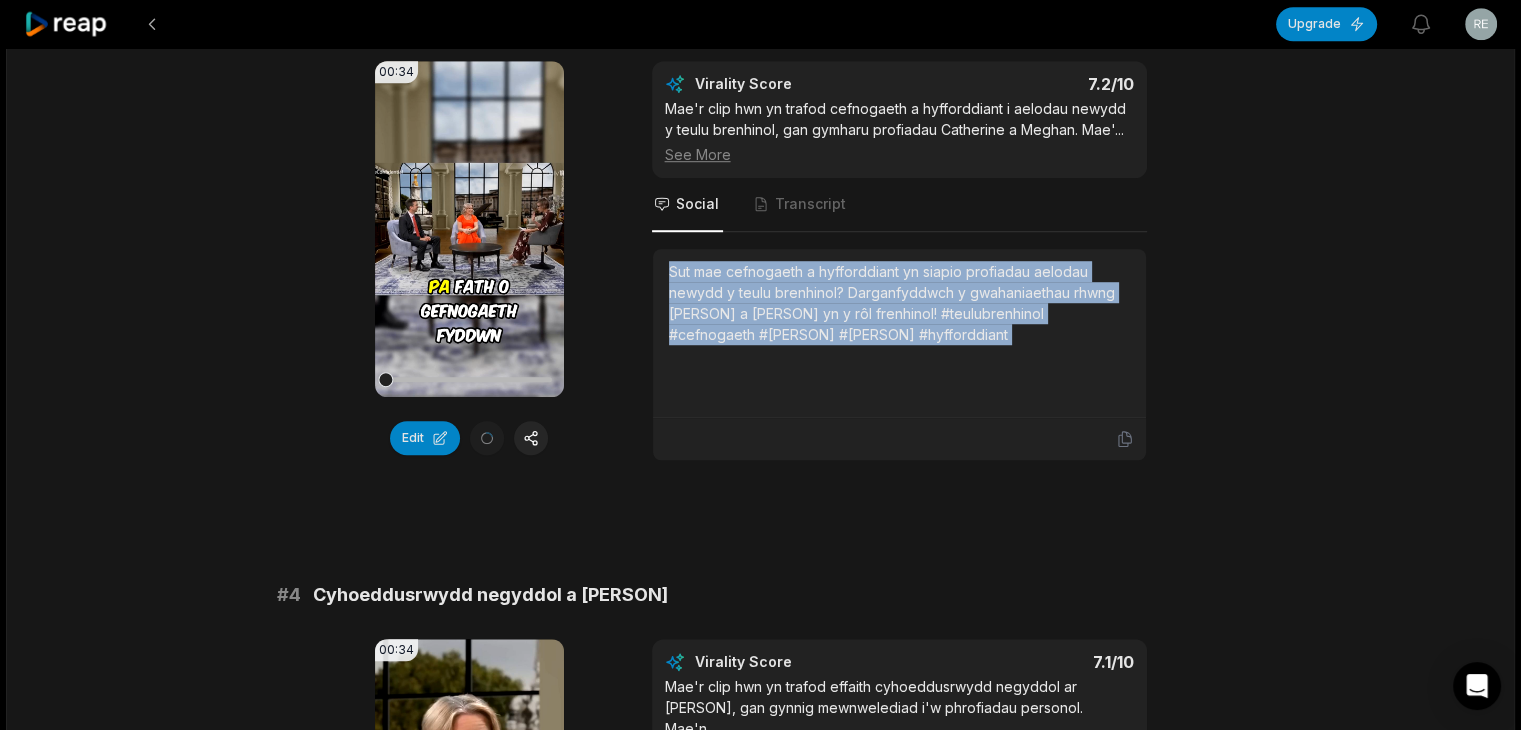 scroll, scrollTop: 1700, scrollLeft: 0, axis: vertical 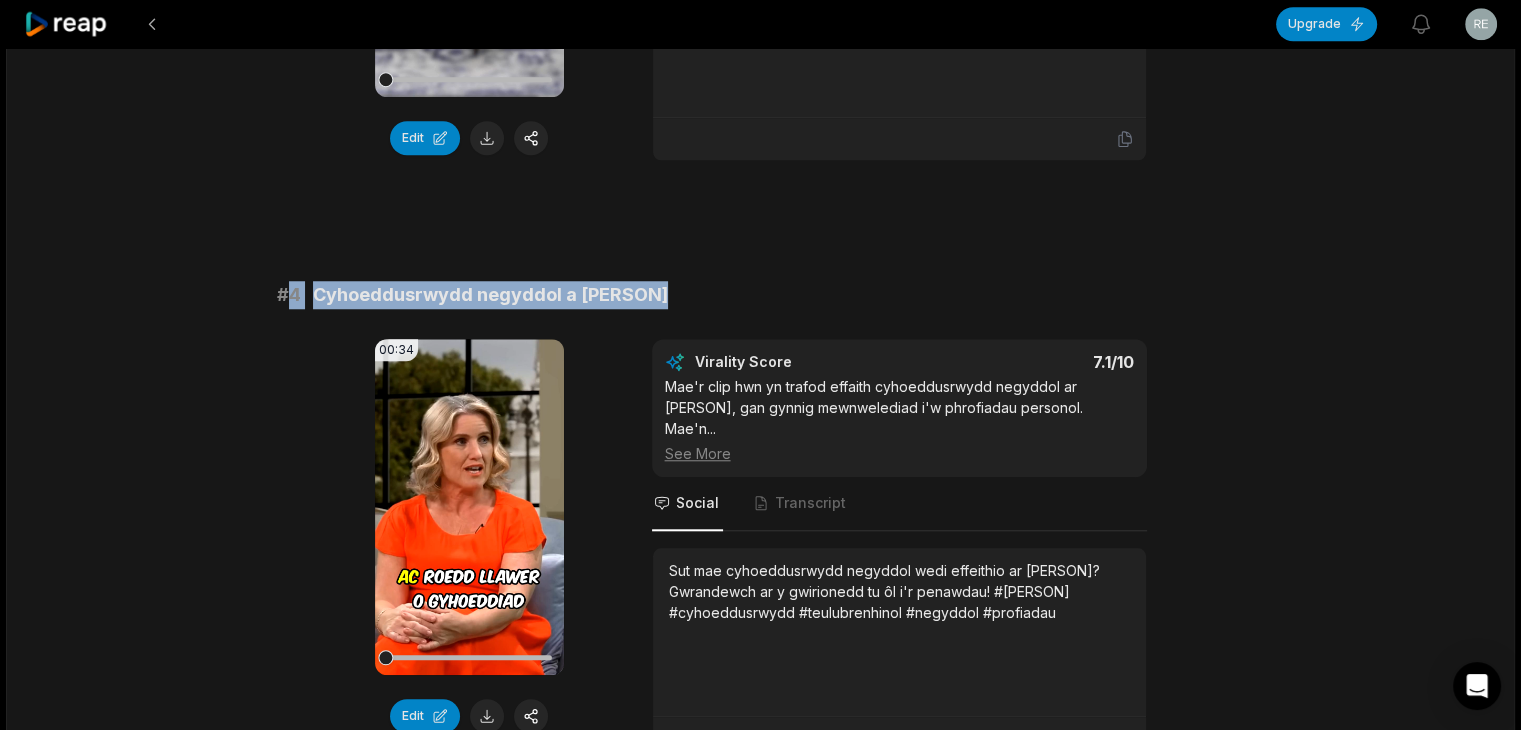 copy on "4 Cyhoeddusrwydd negyddol a [PERSON]" 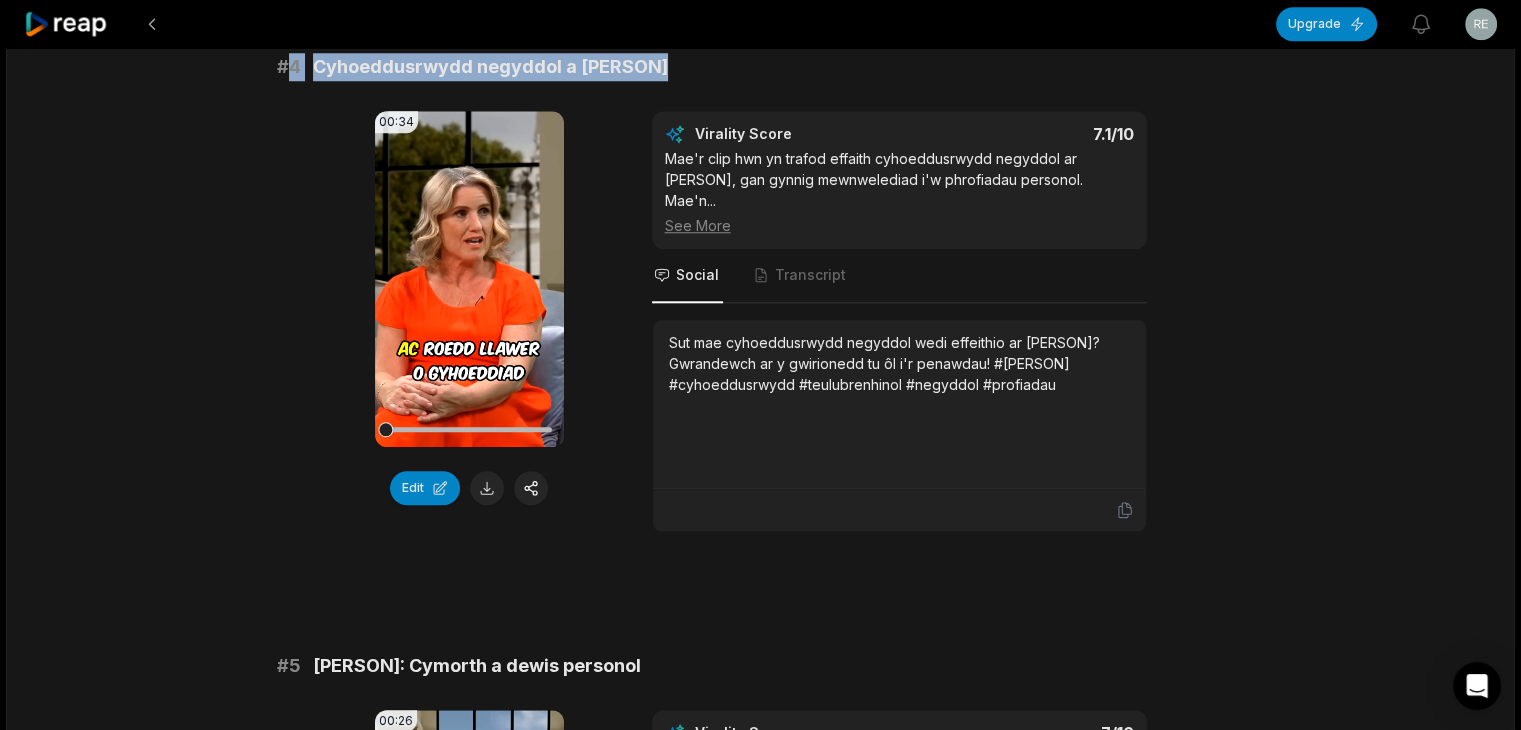 scroll, scrollTop: 2000, scrollLeft: 0, axis: vertical 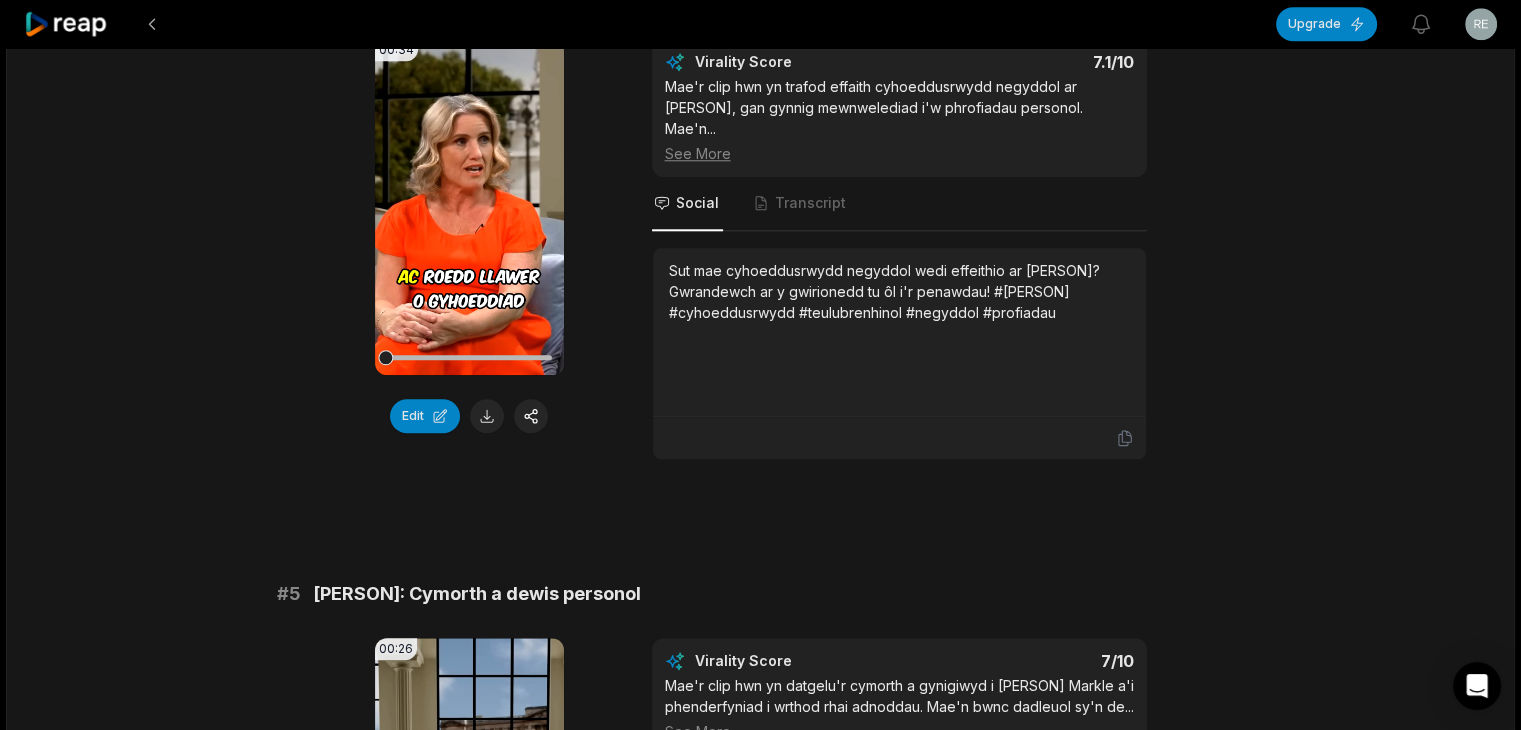 click on "Sut mae cyhoeddusrwydd negyddol wedi effeithio ar [PERSON]? Gwrandewch ar y gwirionedd tu ôl i'r penawdau! #[PERSON] #cyhoeddusrwydd #teulubrenhinol #negyddol #profiadau" at bounding box center (899, 291) 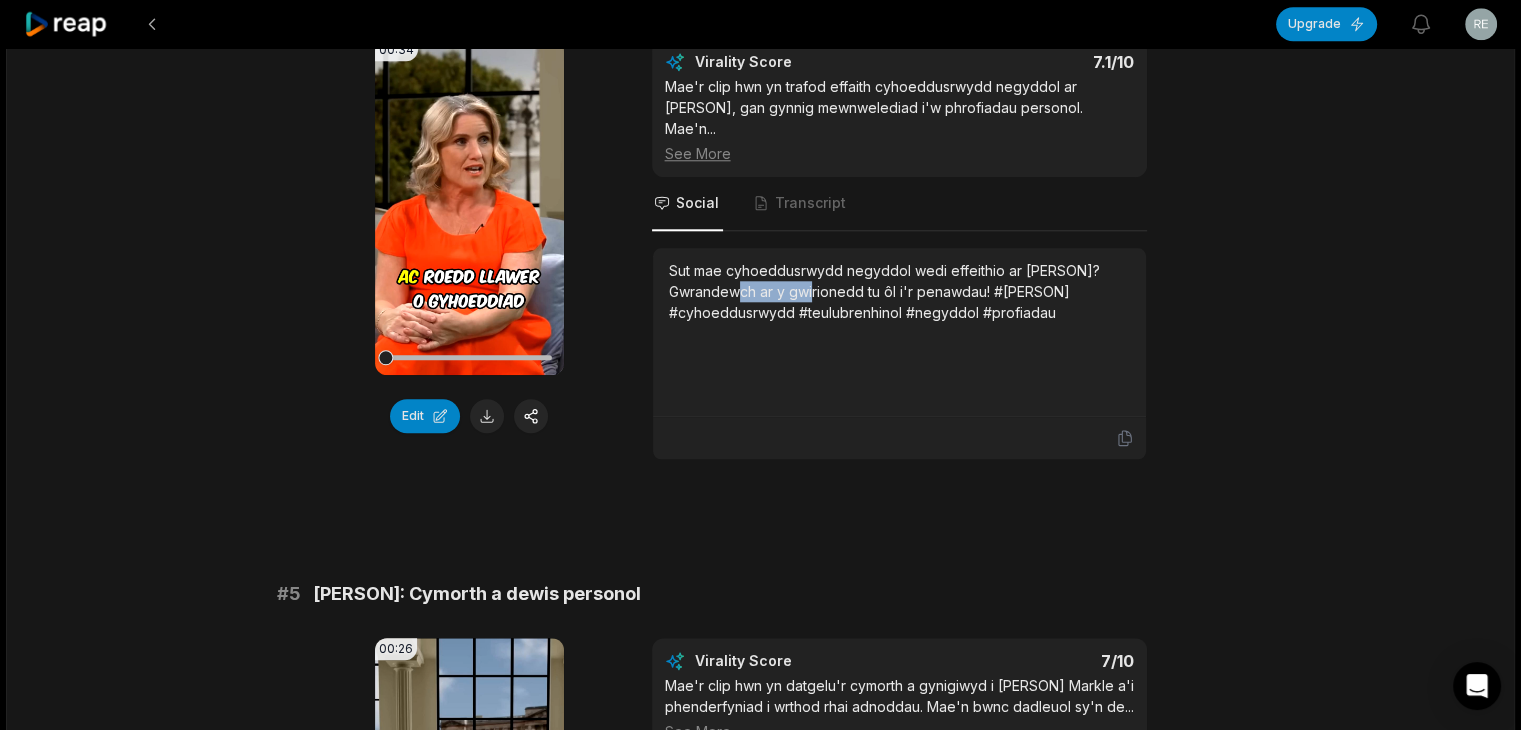 click on "Sut mae cyhoeddusrwydd negyddol wedi effeithio ar [PERSON]? Gwrandewch ar y gwirionedd tu ôl i'r penawdau! #[PERSON] #cyhoeddusrwydd #teulubrenhinol #negyddol #profiadau" at bounding box center [899, 291] 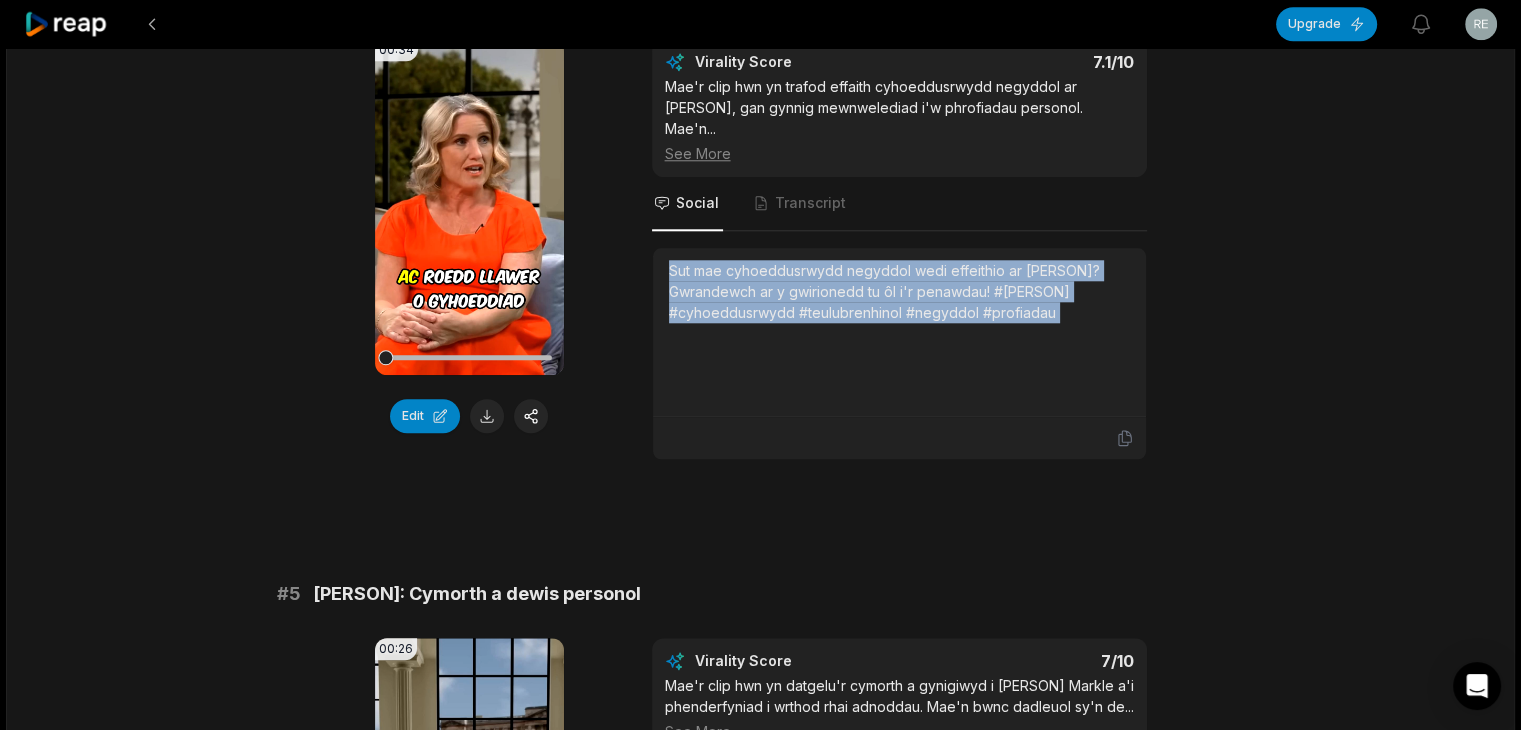click on "Sut mae cyhoeddusrwydd negyddol wedi effeithio ar [PERSON]? Gwrandewch ar y gwirionedd tu ôl i'r penawdau! #[PERSON] #cyhoeddusrwydd #teulubrenhinol #negyddol #profiadau" at bounding box center (899, 291) 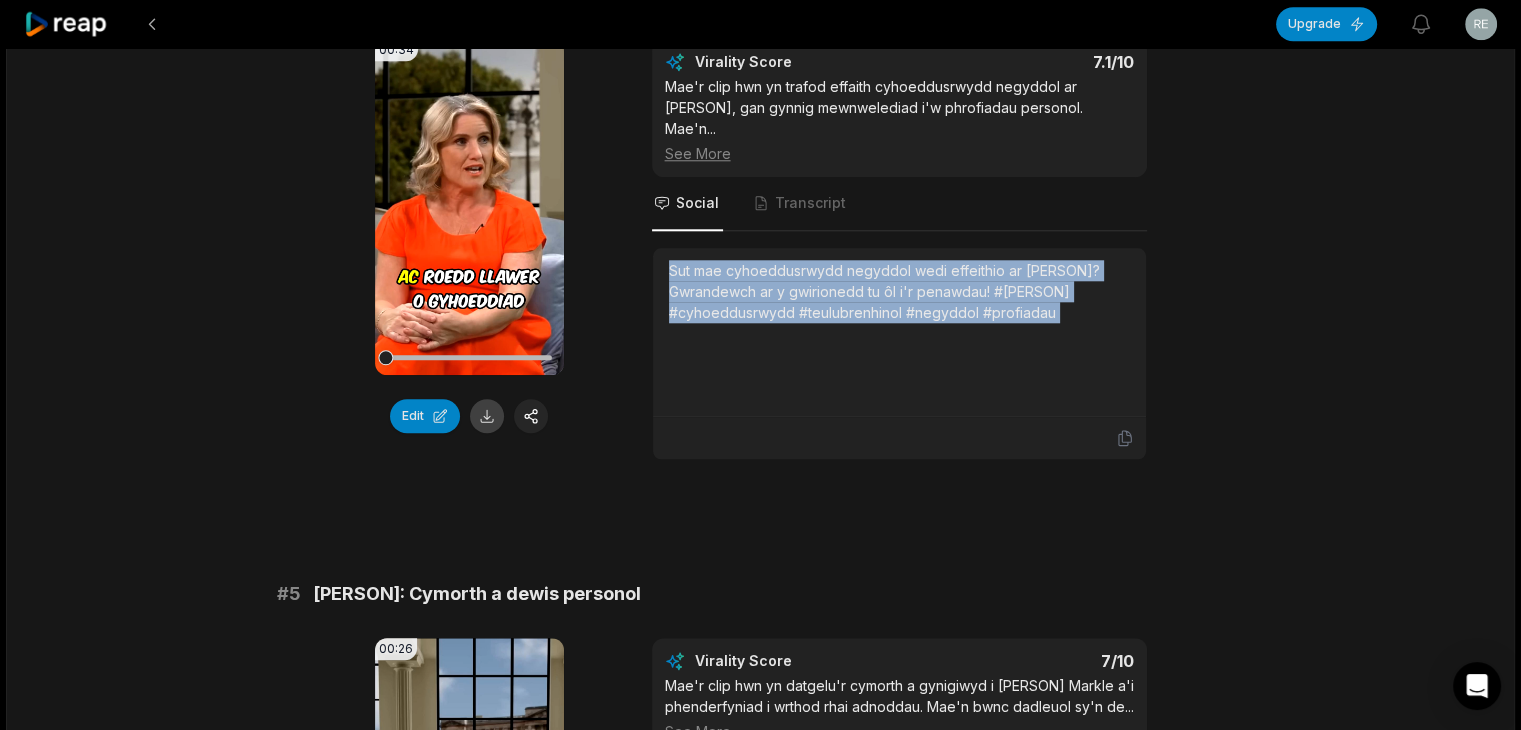click at bounding box center (487, 416) 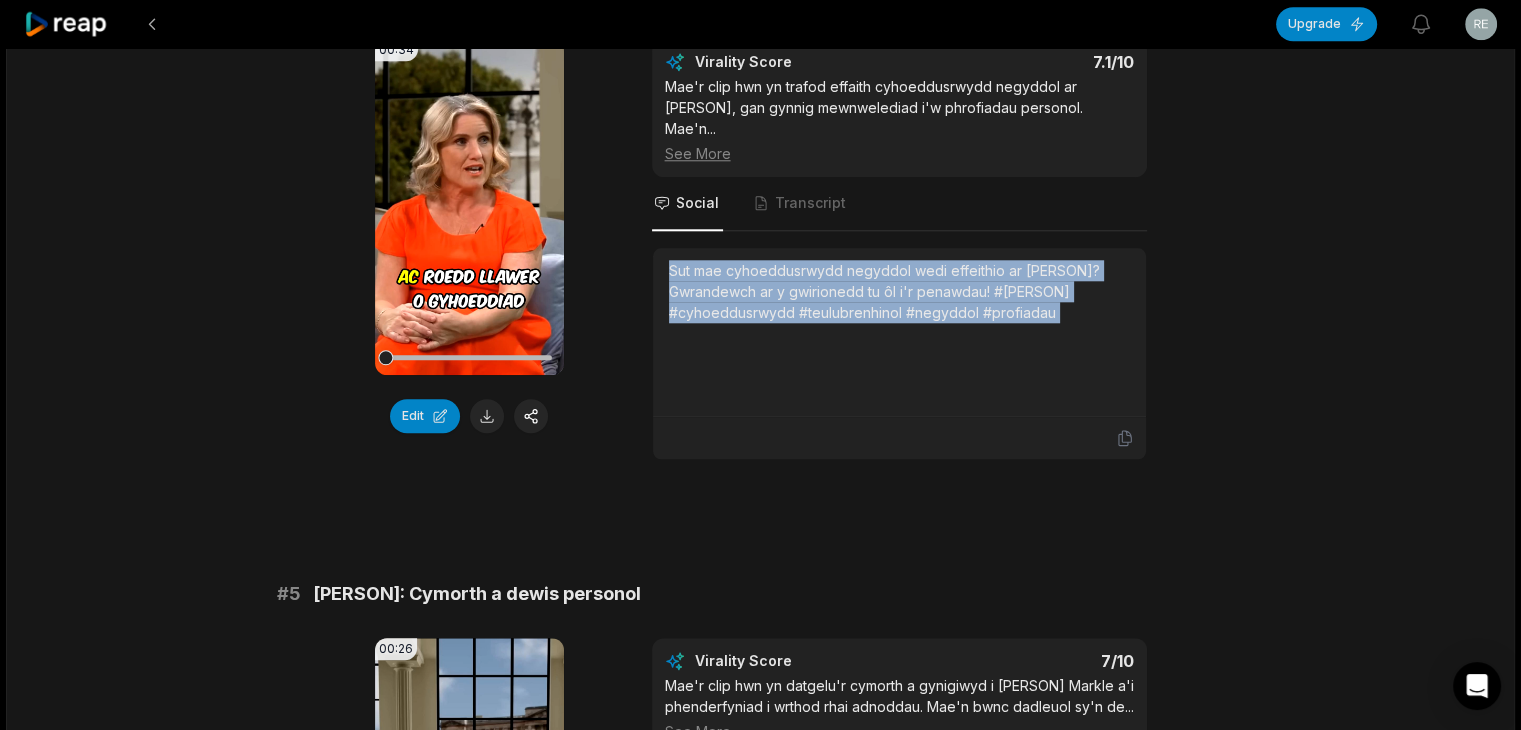 click on "46:23 Could [PERSON]'s royal return work? Royal experts answer YOUR questions | Palace Confidential an hour ago Welsh cy 30:00  -  40:00 Portrait 25.0008   fps Beasty # 1 Y FFAB 4: Cydweithio a thensiynau 00:27 Your browser does not support mp4 format. Edit Virality Score 7.5 /10 Mae'r clip hwn yn archwilio'r berthynas rhwng y FFAB 4, gan gynnwys cydweithio a thensiynau. Mae'n bwnc poblogaidd sy'n denu sylw ac  ...   See More Social Transcript Sut oedd y berthynas rhwng [PERSON], [PERSON], [PERSON] a [PERSON]? Gwrandewch ar y tensiynau a'r cydweithio yn y FFAB 4! #ffab4 #teulubrenhinol #[PERSON] #[PERSON] #[PERSON] # 2 Cefnogaeth i aelodau newydd y teulu 00:33 Your browser does not support mp4 format. Edit Virality Score 7.3 /10 Mae'r clip hwn yn archwilio'r gefnogaeth a'r paratoi sy'n cael ei roi i aelodau newydd y teulu brenhinol. Mae'n cynnig mewnwelediad u ...   See More Social Transcript # 3 Cefnogaeth i aelodau'r teulu brenhinol 00:34 Your browser does not support mp4 format. Edit Virality Score 7.2 /10 ..." at bounding box center [760, 1095] 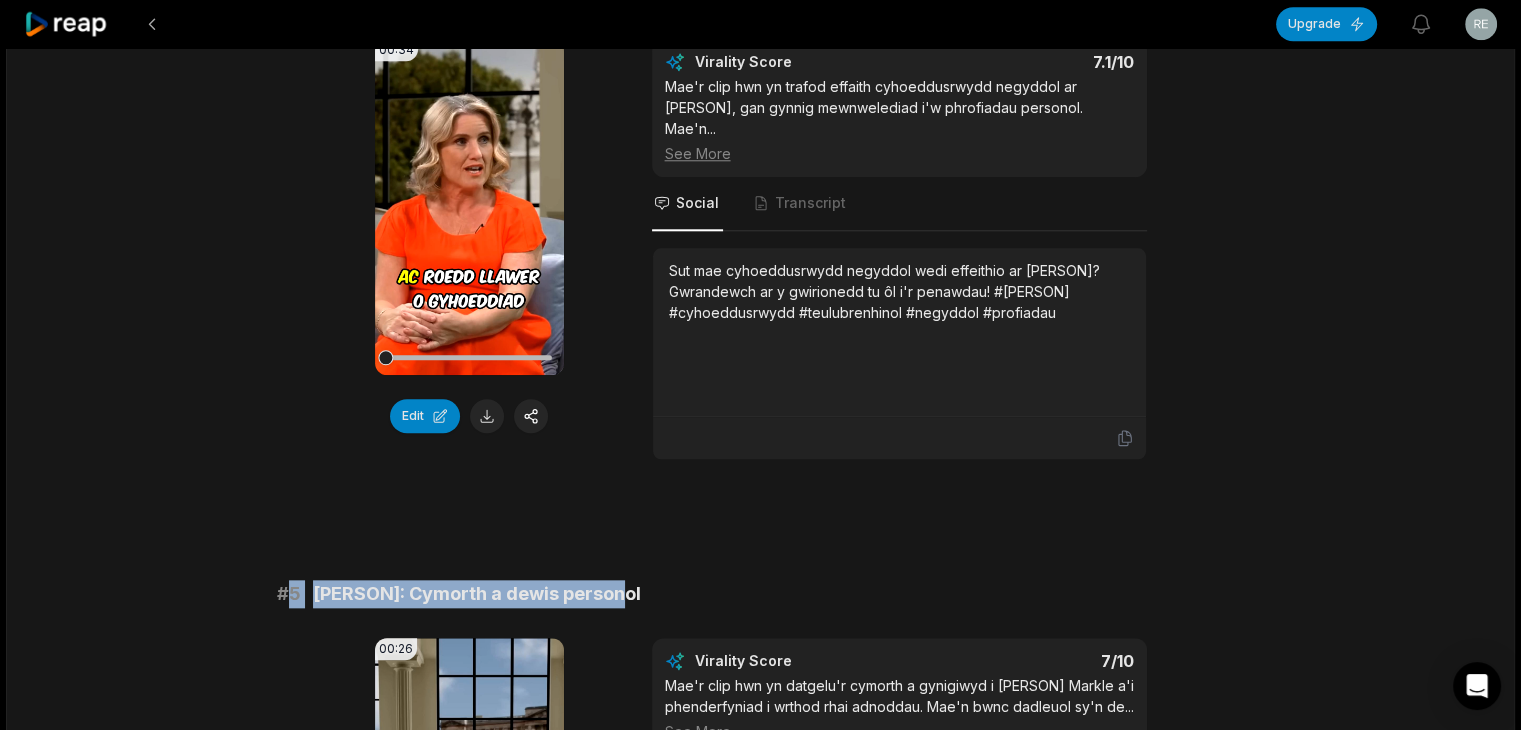 drag, startPoint x: 289, startPoint y: 567, endPoint x: 803, endPoint y: 564, distance: 514.0087 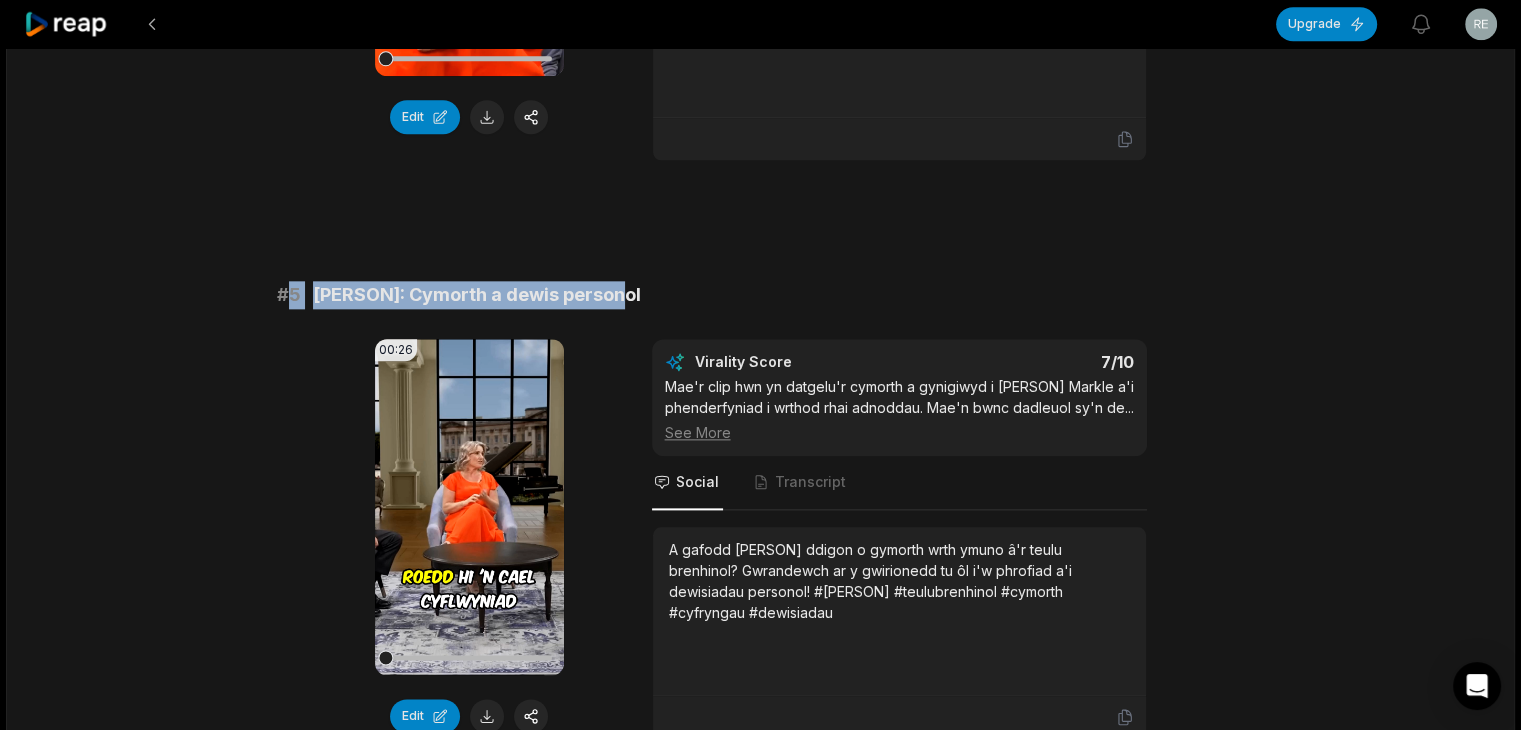 scroll, scrollTop: 2300, scrollLeft: 0, axis: vertical 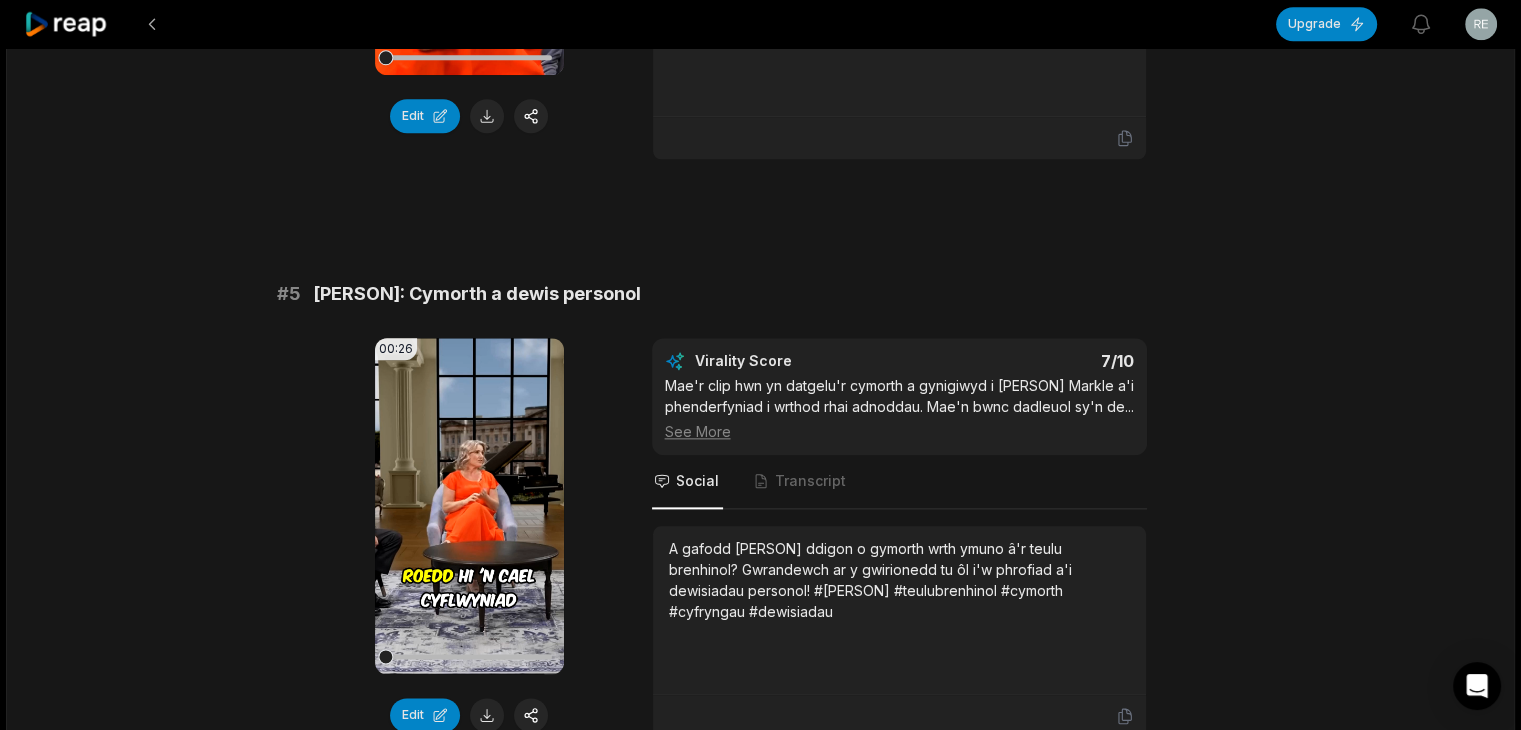 click on "A gafodd [PERSON] ddigon o gymorth wrth ymuno â'r teulu brenhinol? Gwrandewch ar y gwirionedd tu ôl i'w phrofiad a'i dewisiadau personol! #[PERSON] #teulubrenhinol #cymorth #cyfryngau #dewisiadau" at bounding box center (899, 580) 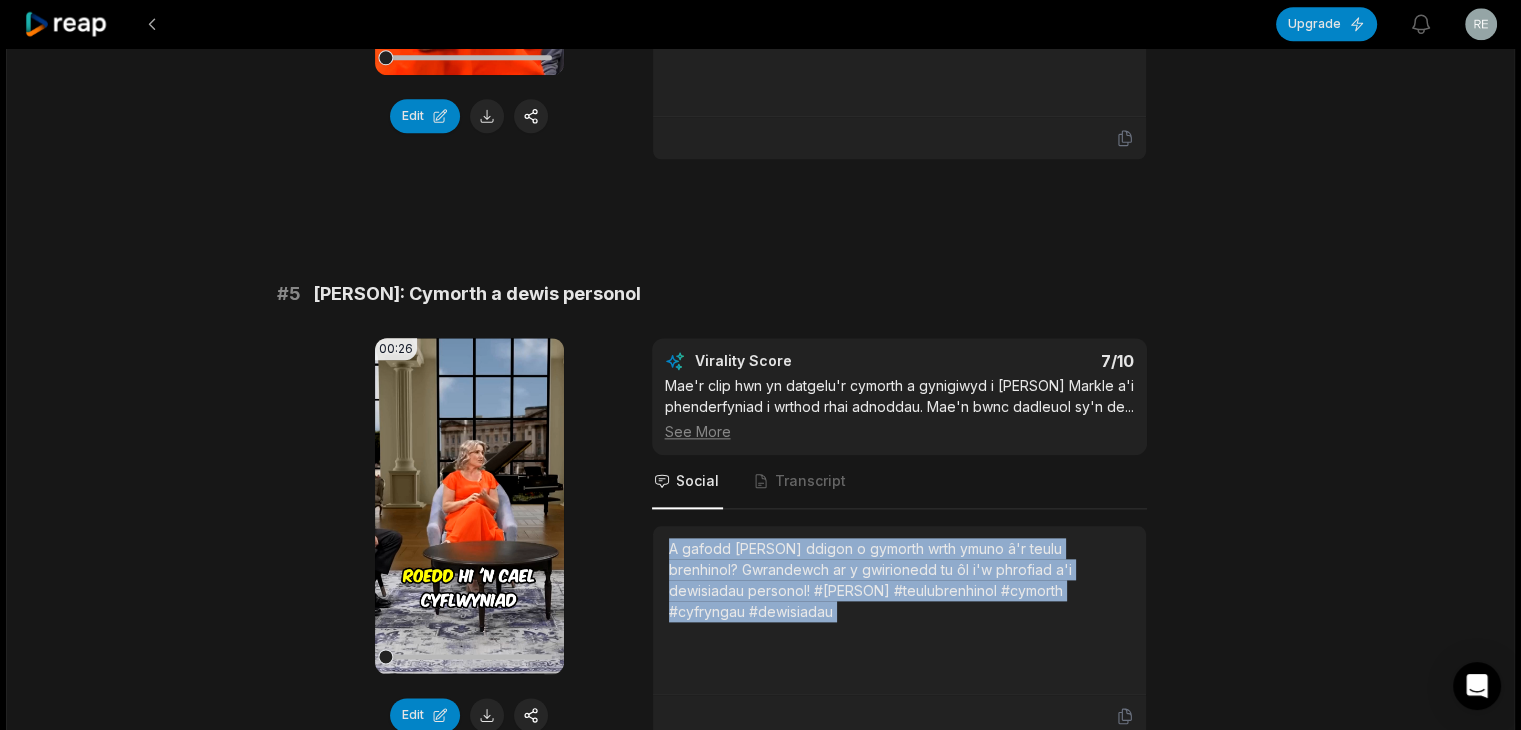 click on "A gafodd [PERSON] ddigon o gymorth wrth ymuno â'r teulu brenhinol? Gwrandewch ar y gwirionedd tu ôl i'w phrofiad a'i dewisiadau personol! #[PERSON] #teulubrenhinol #cymorth #cyfryngau #dewisiadau" at bounding box center (899, 580) 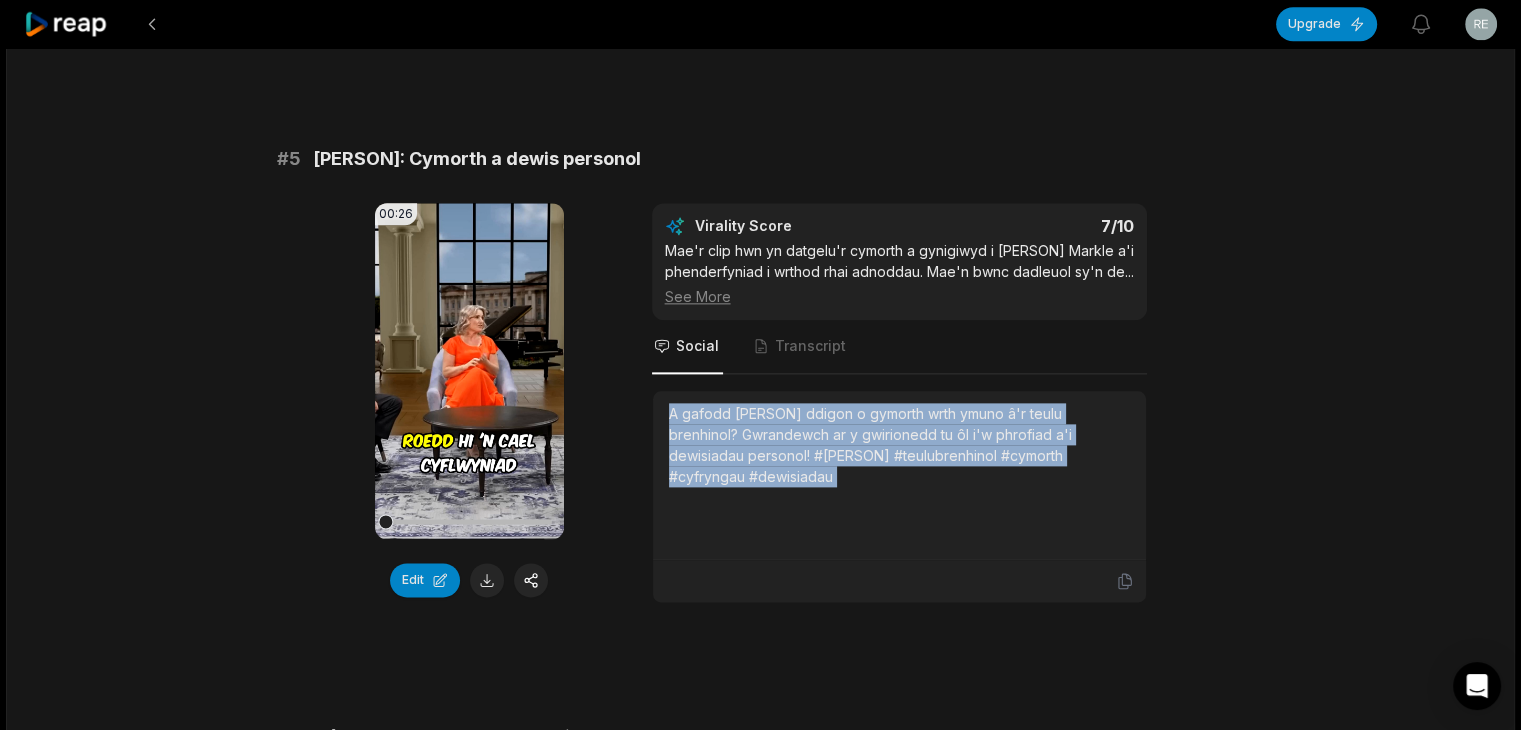 scroll, scrollTop: 2600, scrollLeft: 0, axis: vertical 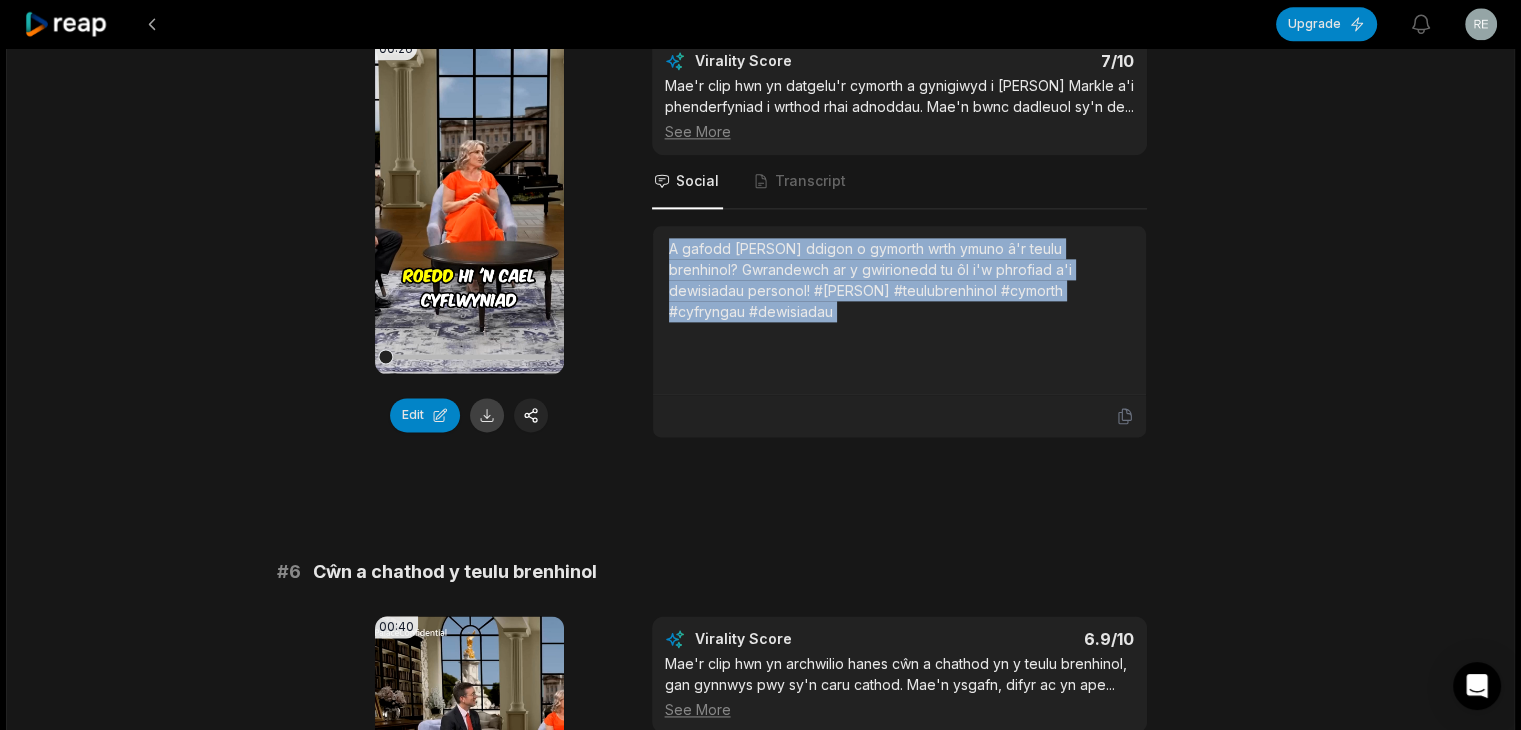 click at bounding box center (487, 415) 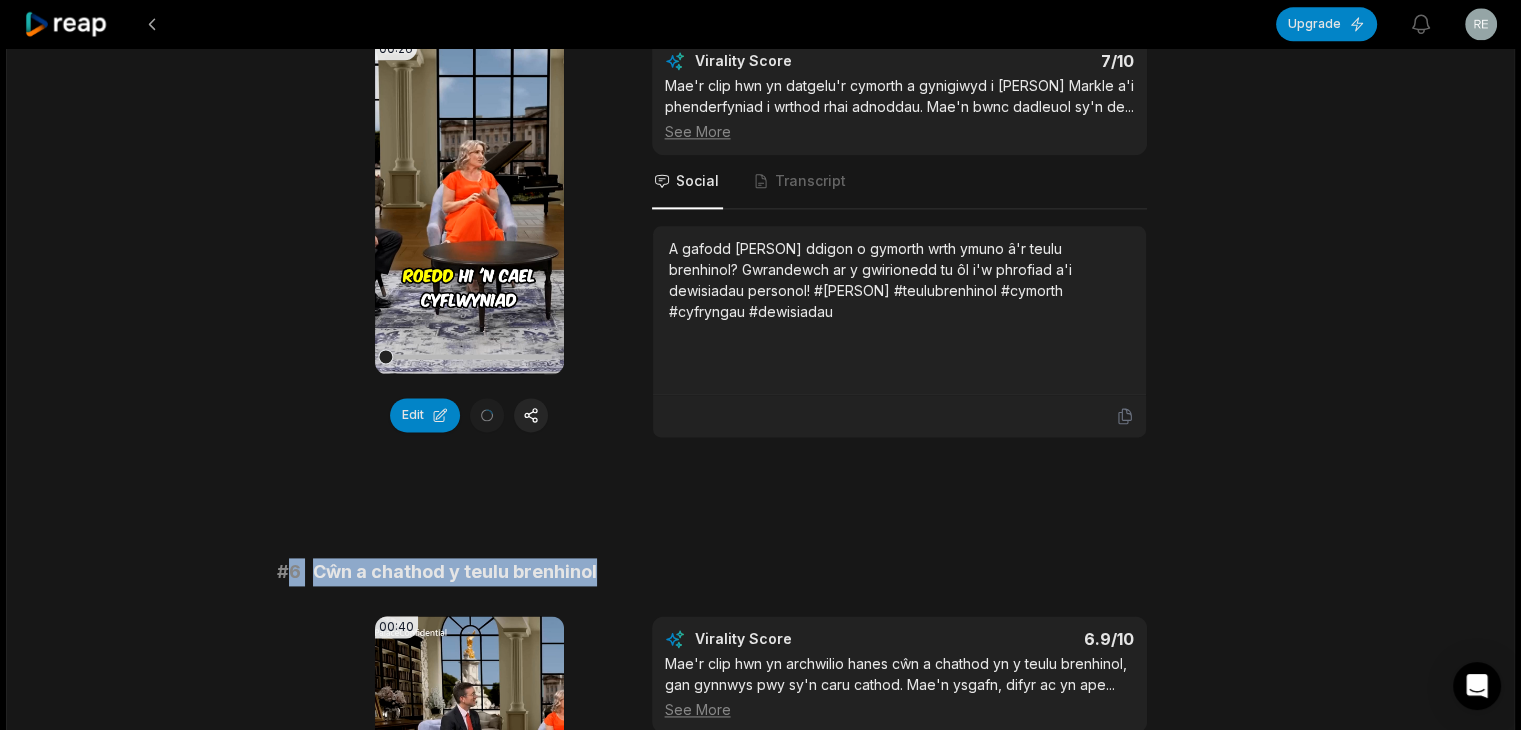 drag, startPoint x: 292, startPoint y: 534, endPoint x: 762, endPoint y: 557, distance: 470.56244 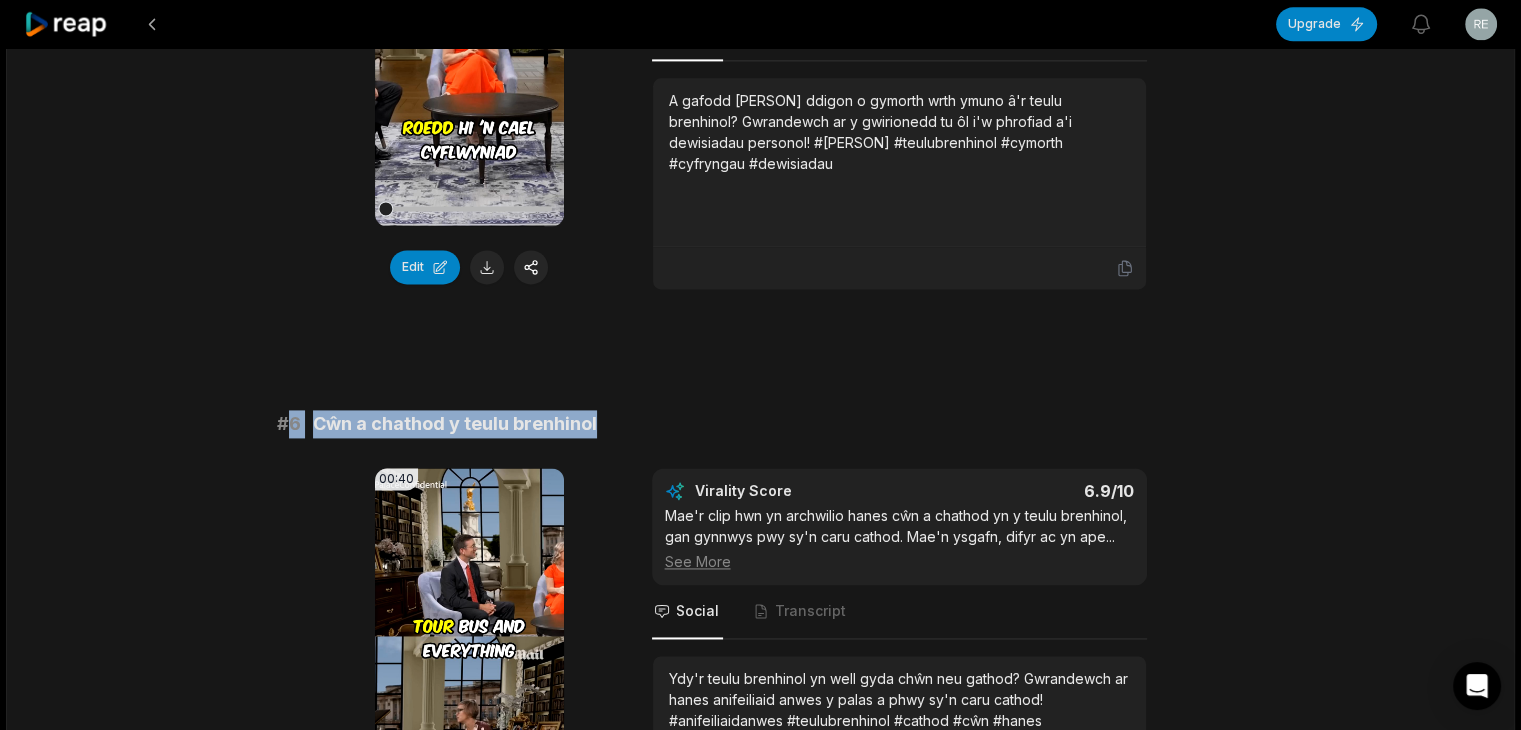 scroll, scrollTop: 2900, scrollLeft: 0, axis: vertical 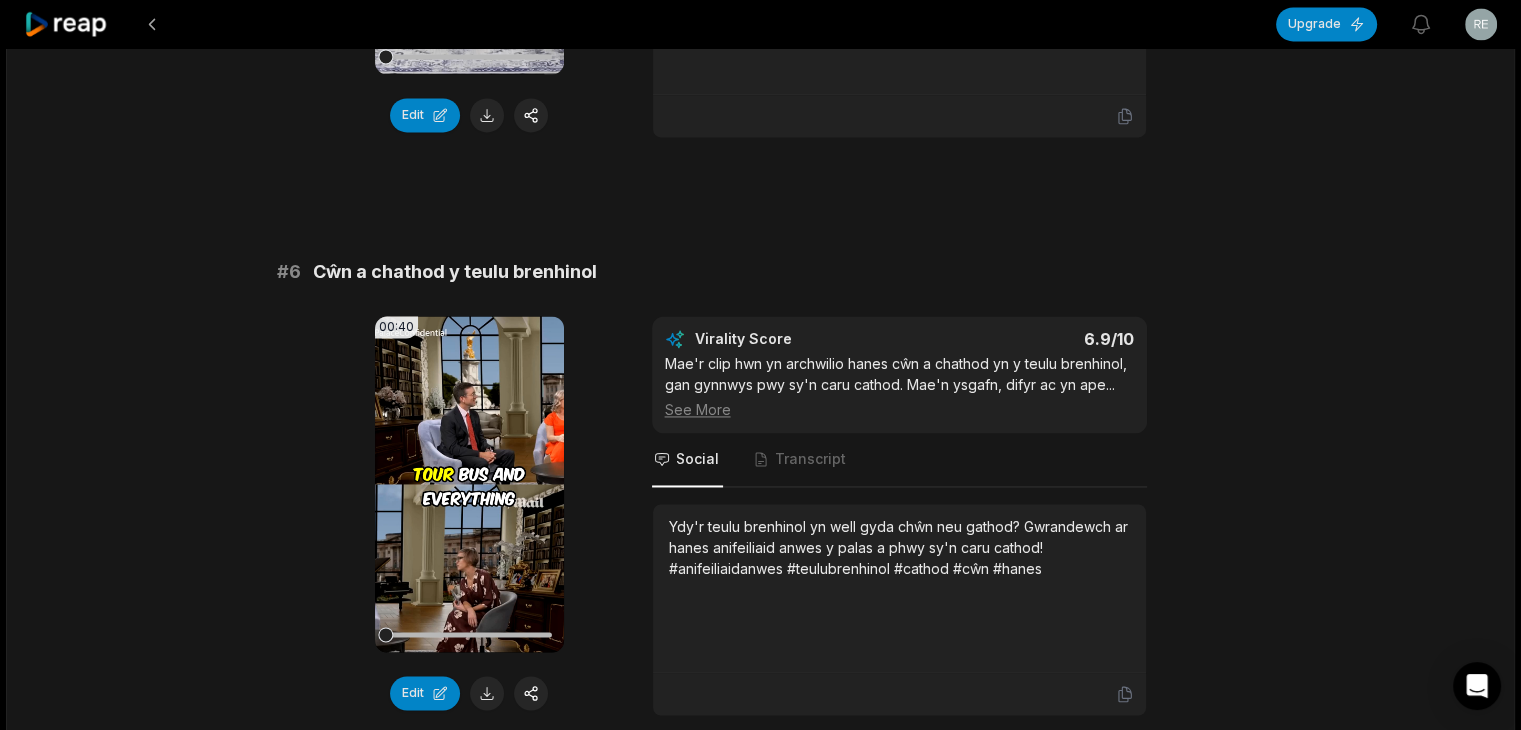 click on "Ydy'r teulu brenhinol yn well gyda chŵn neu gathod? Gwrandewch ar hanes anifeiliaid anwes y palas a phwy sy'n caru cathod! #anifeiliaidanwes #teulubrenhinol #cathod #cŵn #hanes" at bounding box center [899, 547] 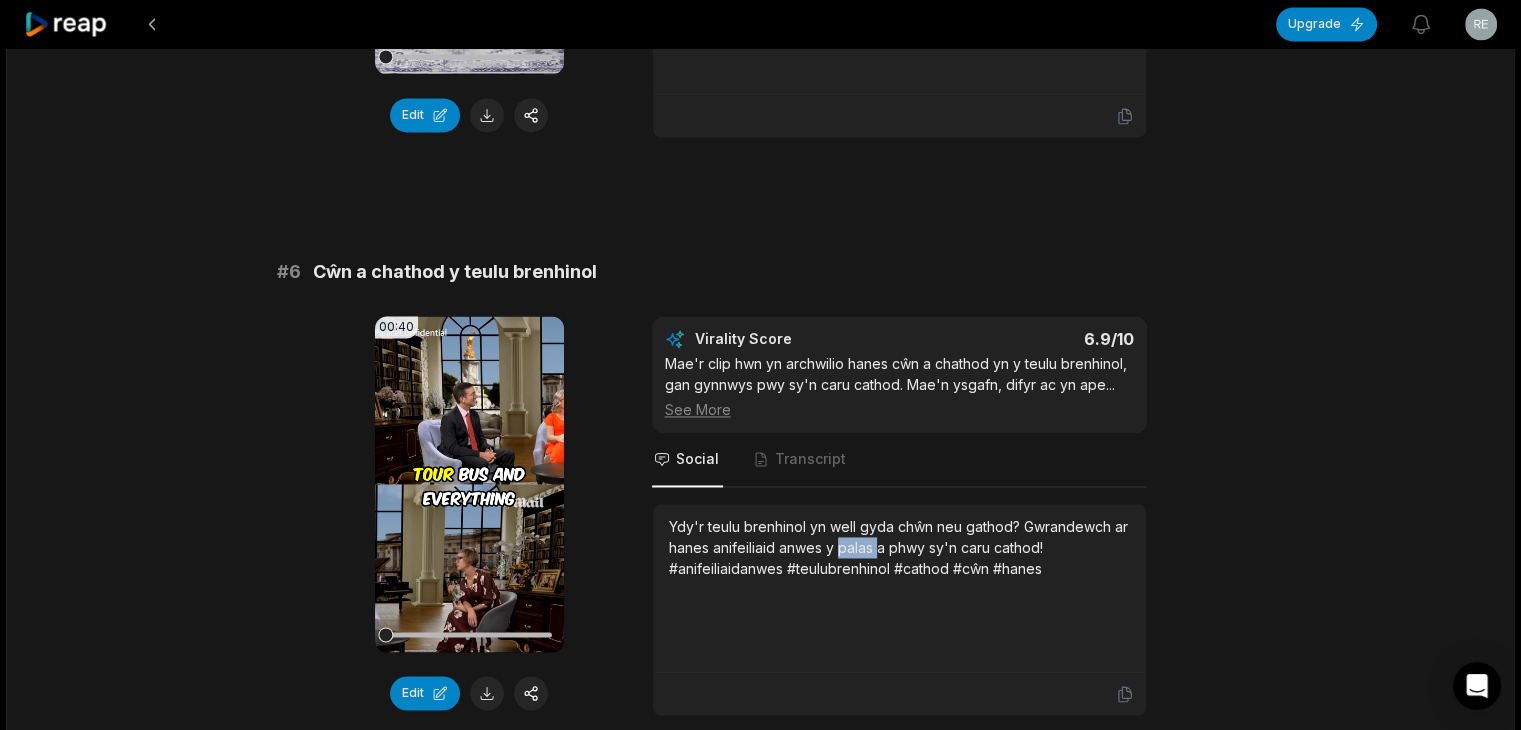click on "Ydy'r teulu brenhinol yn well gyda chŵn neu gathod? Gwrandewch ar hanes anifeiliaid anwes y palas a phwy sy'n caru cathod! #anifeiliaidanwes #teulubrenhinol #cathod #cŵn #hanes" at bounding box center (899, 547) 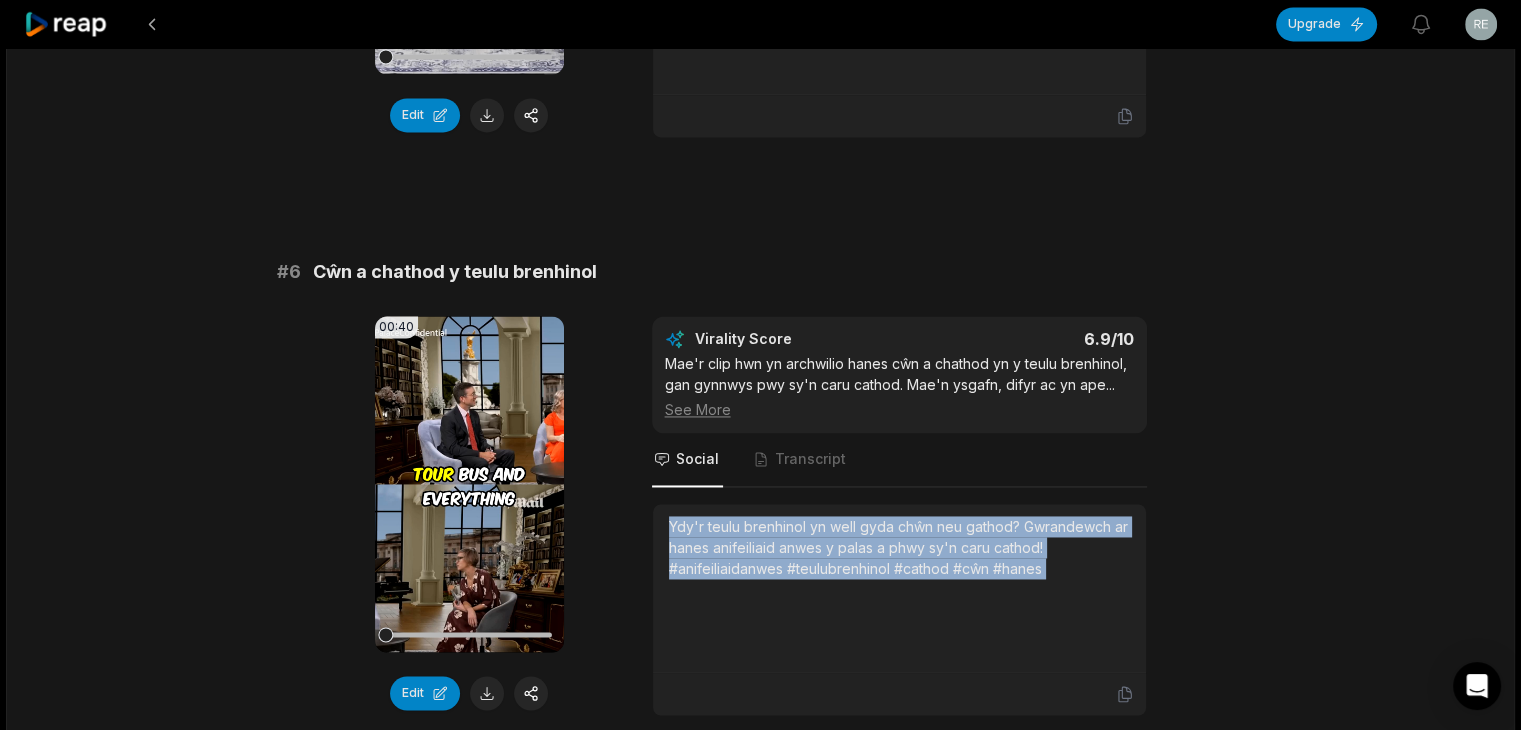 click on "Ydy'r teulu brenhinol yn well gyda chŵn neu gathod? Gwrandewch ar hanes anifeiliaid anwes y palas a phwy sy'n caru cathod! #anifeiliaidanwes #teulubrenhinol #cathod #cŵn #hanes" at bounding box center [899, 547] 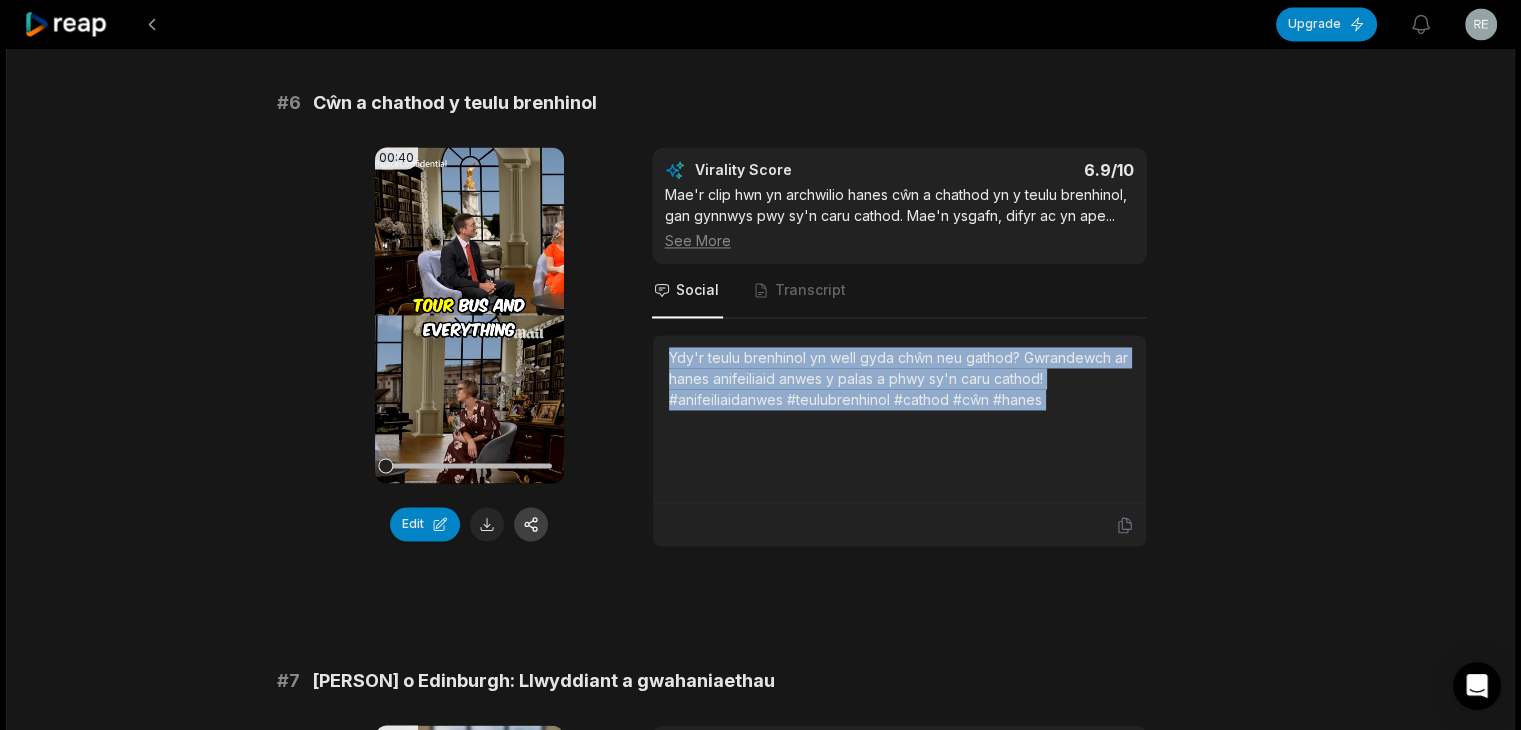 scroll, scrollTop: 3100, scrollLeft: 0, axis: vertical 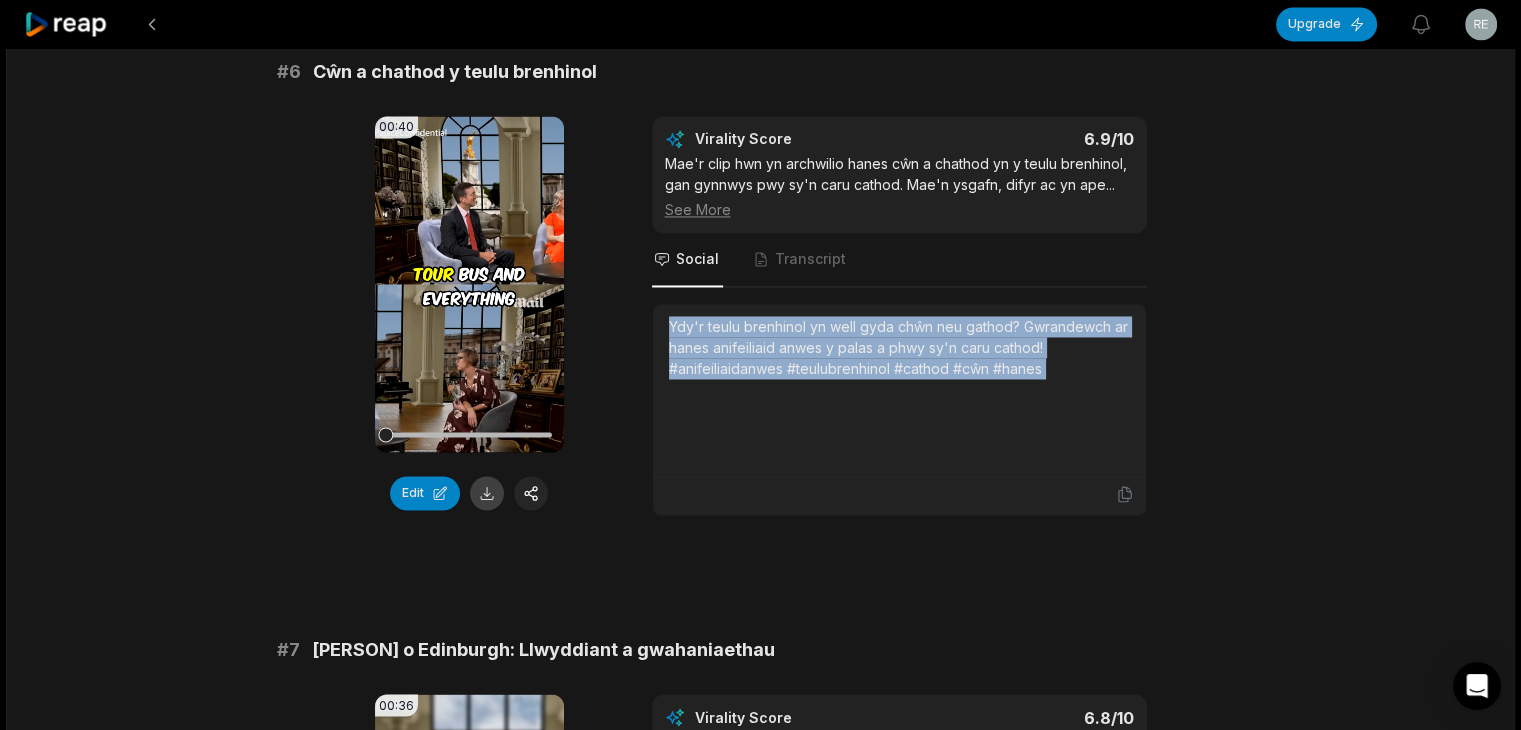 click at bounding box center [487, 493] 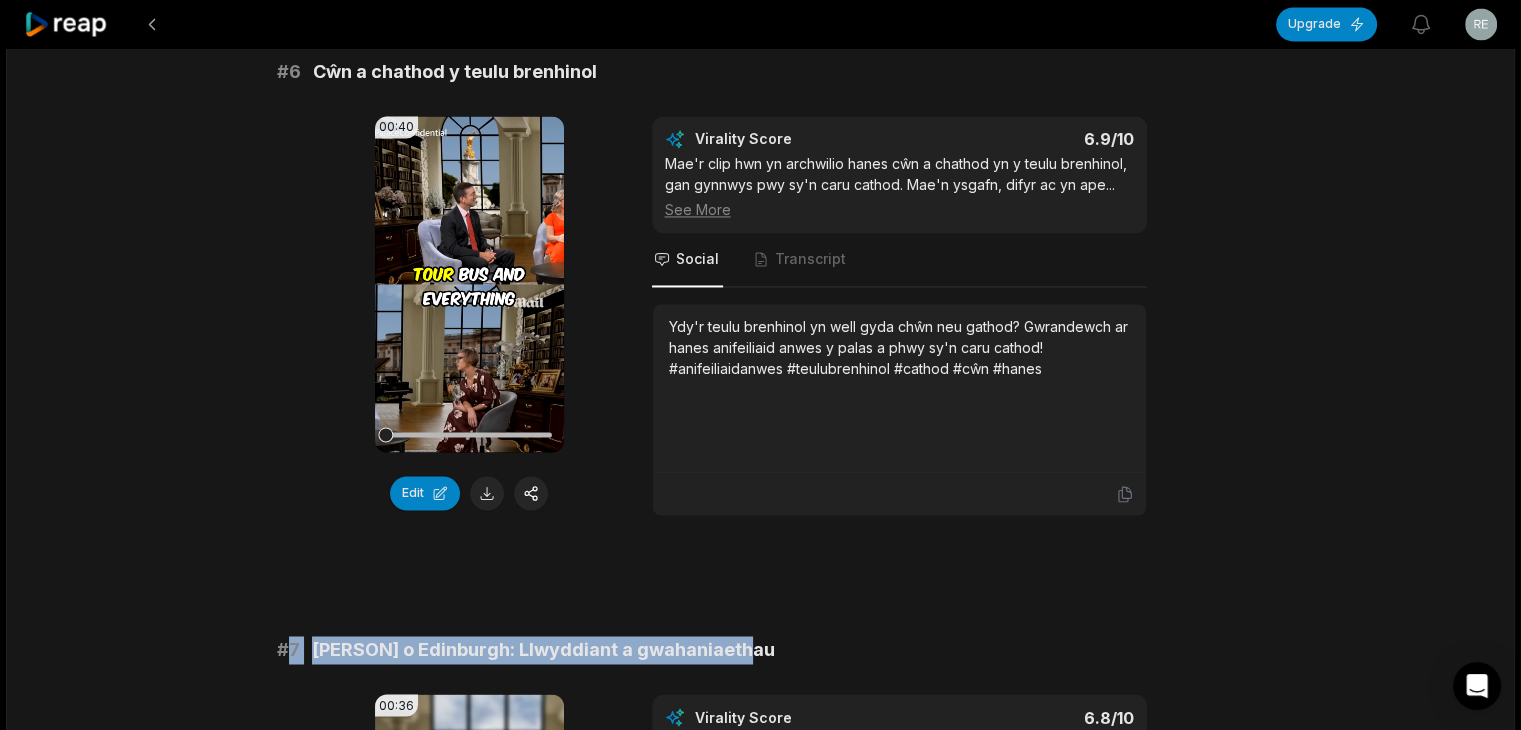 drag, startPoint x: 288, startPoint y: 615, endPoint x: 784, endPoint y: 631, distance: 496.258 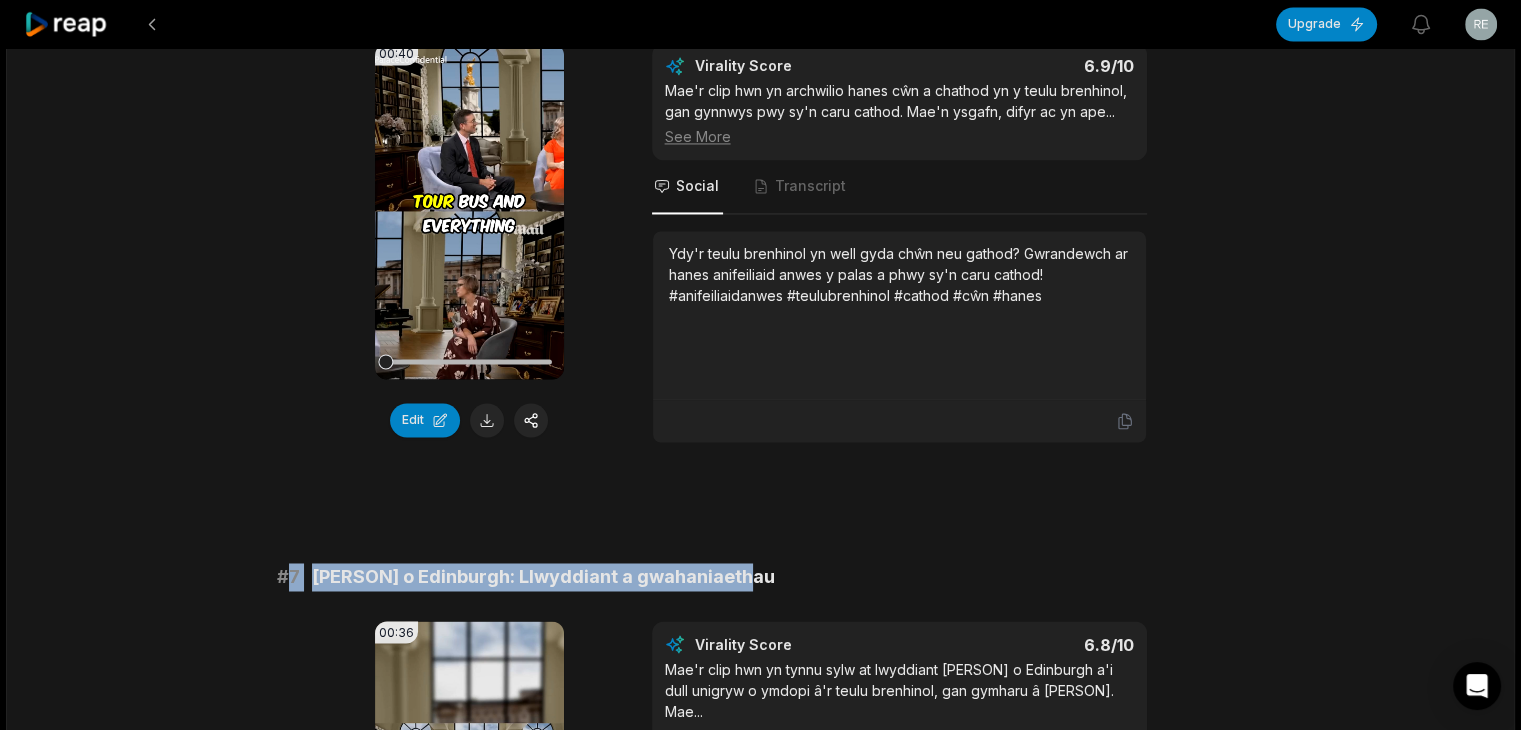 scroll, scrollTop: 3300, scrollLeft: 0, axis: vertical 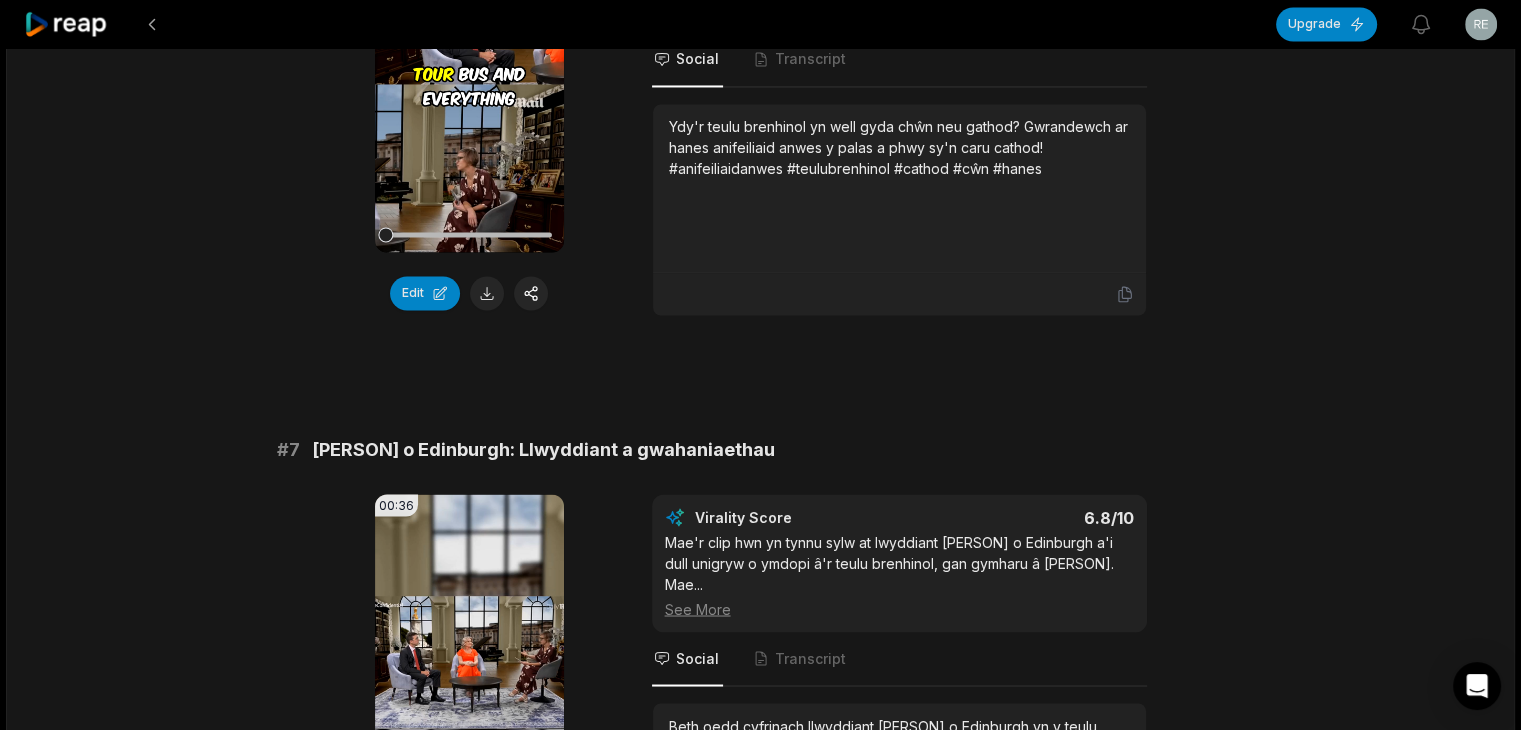click on "Beth oedd cyfrinach llwyddiant [PERSON] o Edinburgh yn y teulu brenhinol? Darganfyddwch y gwahaniaethau rhwng ei dull hi a dull [PERSON]! #[PERSON] #[PERSON] #teulubrenhinol #[PERSON] #gwahaniaethau" at bounding box center (899, 757) 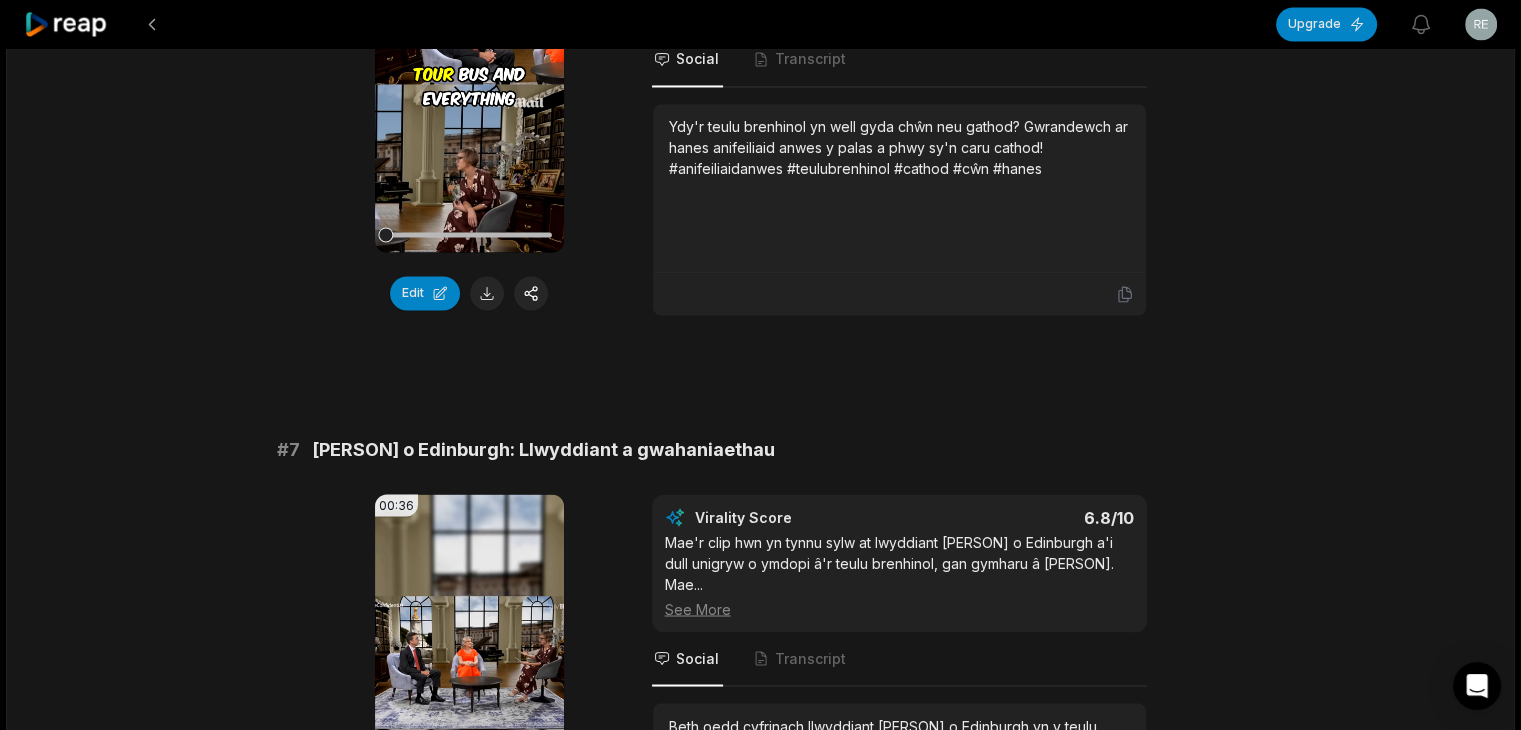 click on "Beth oedd cyfrinach llwyddiant [PERSON] o Edinburgh yn y teulu brenhinol? Darganfyddwch y gwahaniaethau rhwng ei dull hi a dull [PERSON]! #[PERSON] #[PERSON] #teulubrenhinol #[PERSON] #gwahaniaethau" at bounding box center (899, 757) 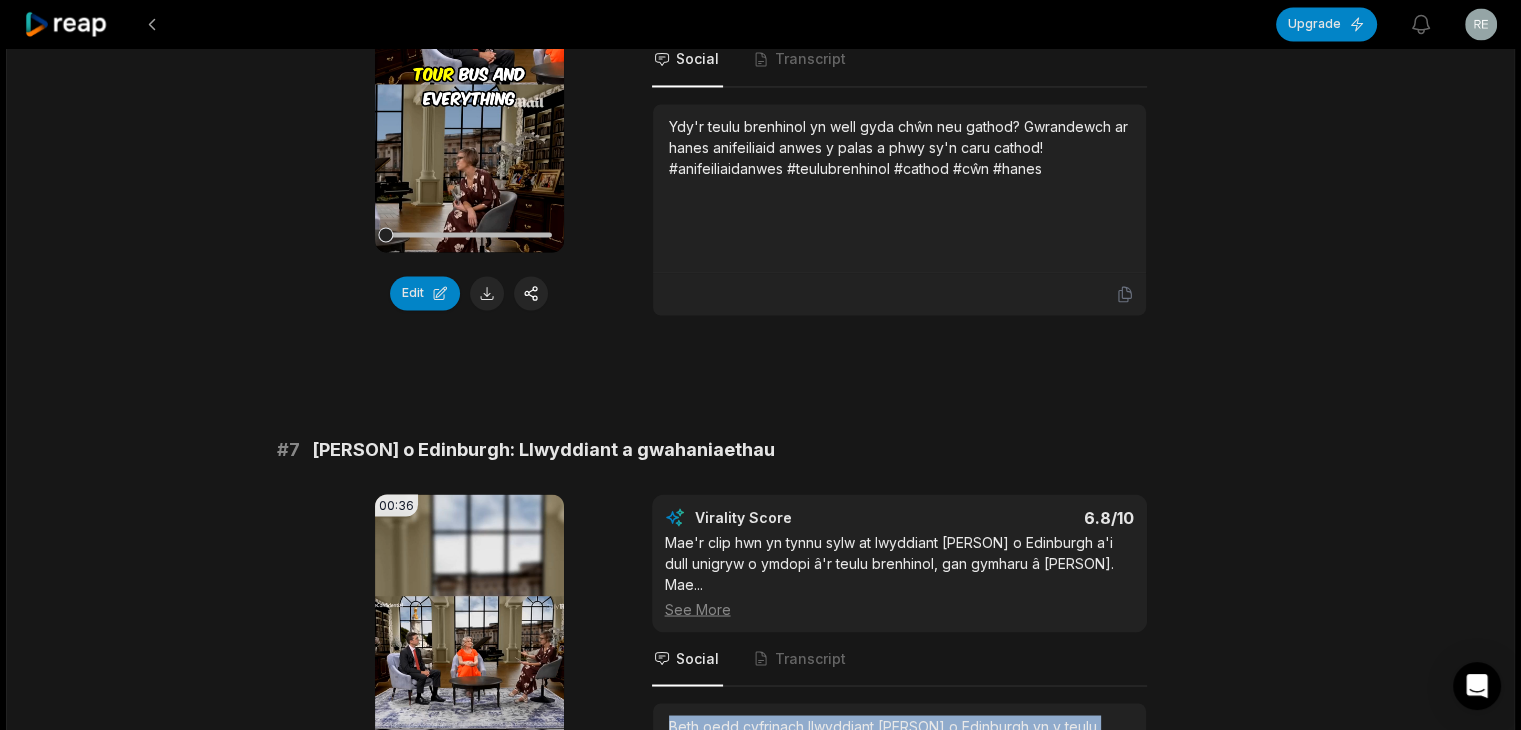 click on "Beth oedd cyfrinach llwyddiant [PERSON] o Edinburgh yn y teulu brenhinol? Darganfyddwch y gwahaniaethau rhwng ei dull hi a dull [PERSON]! #[PERSON] #[PERSON] #teulubrenhinol #[PERSON] #gwahaniaethau" at bounding box center (899, 757) 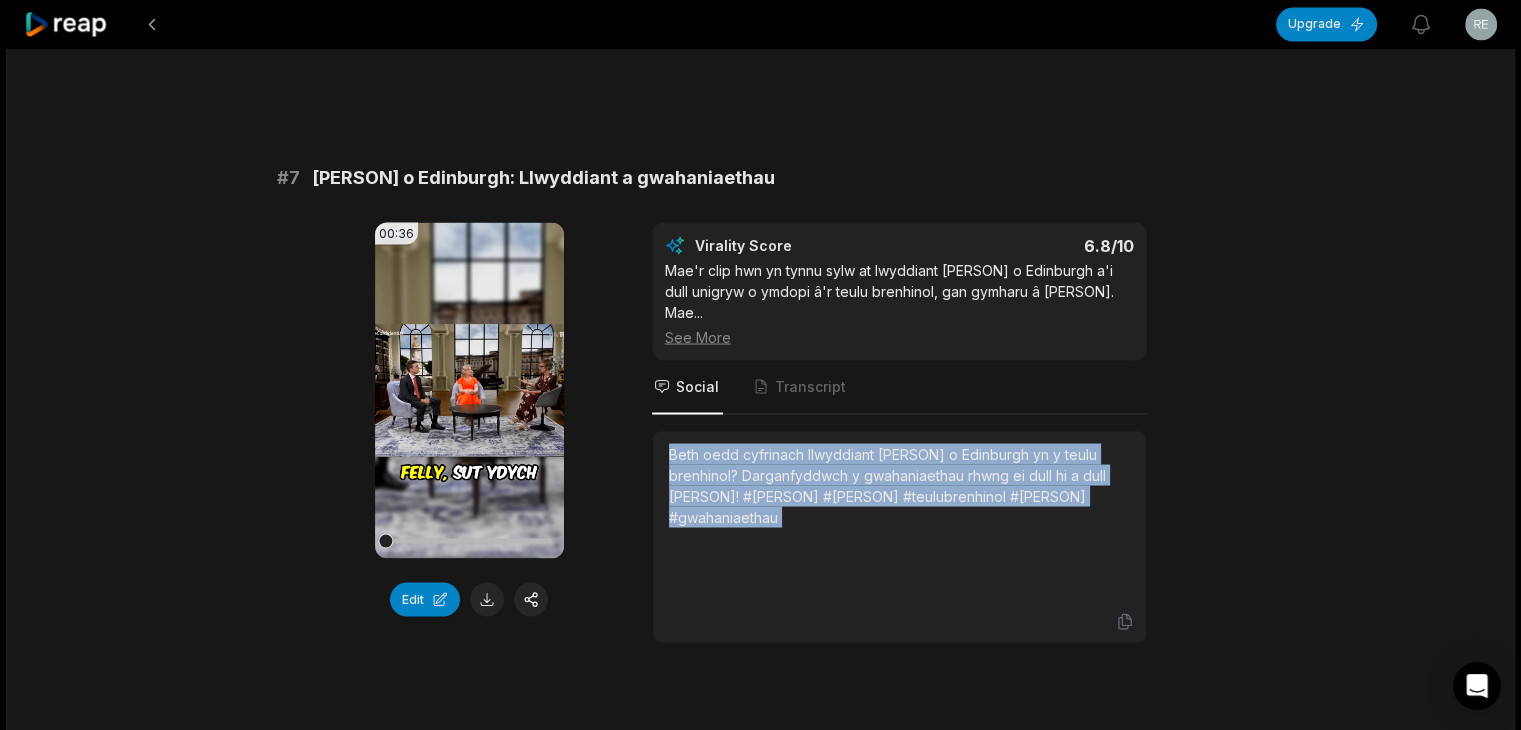 scroll, scrollTop: 3700, scrollLeft: 0, axis: vertical 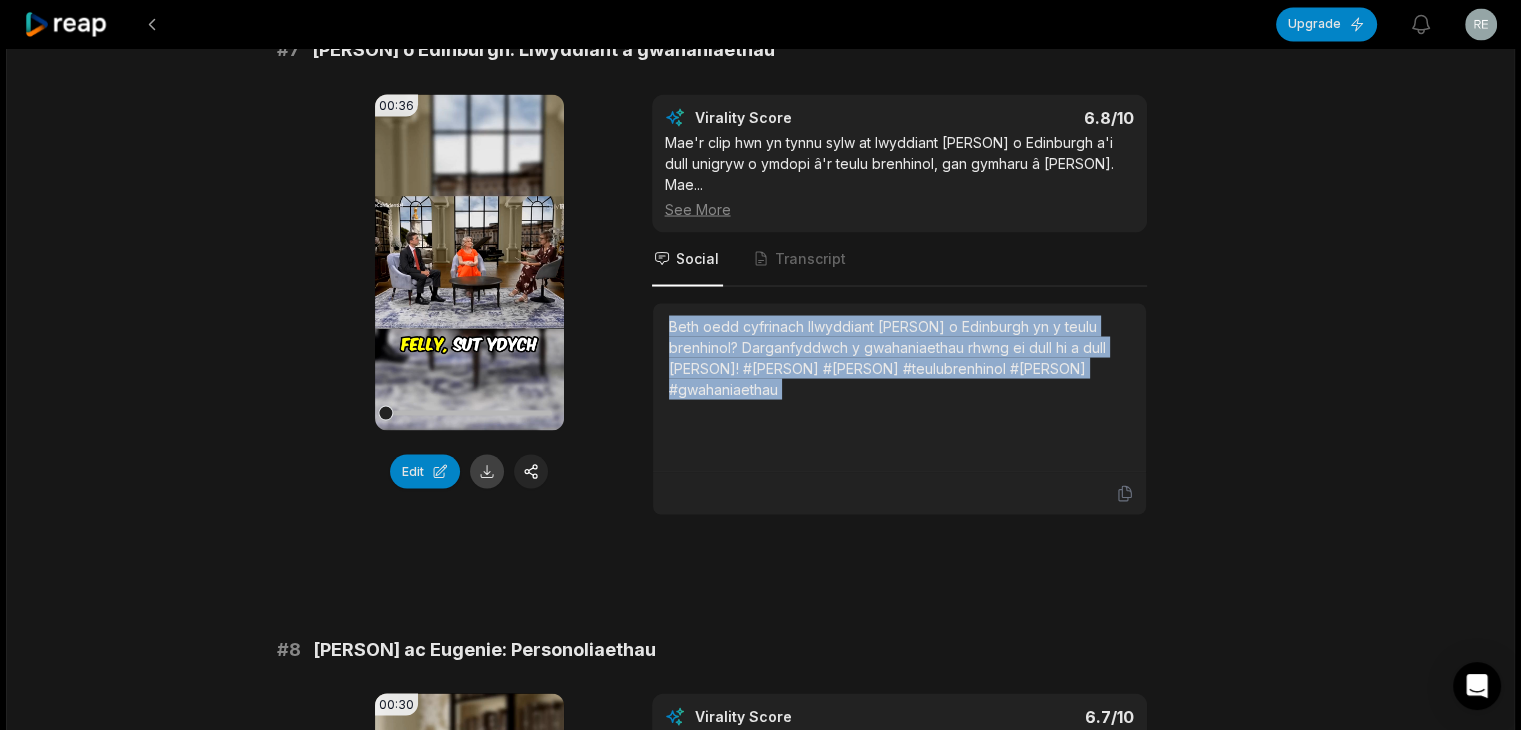 click at bounding box center (487, 471) 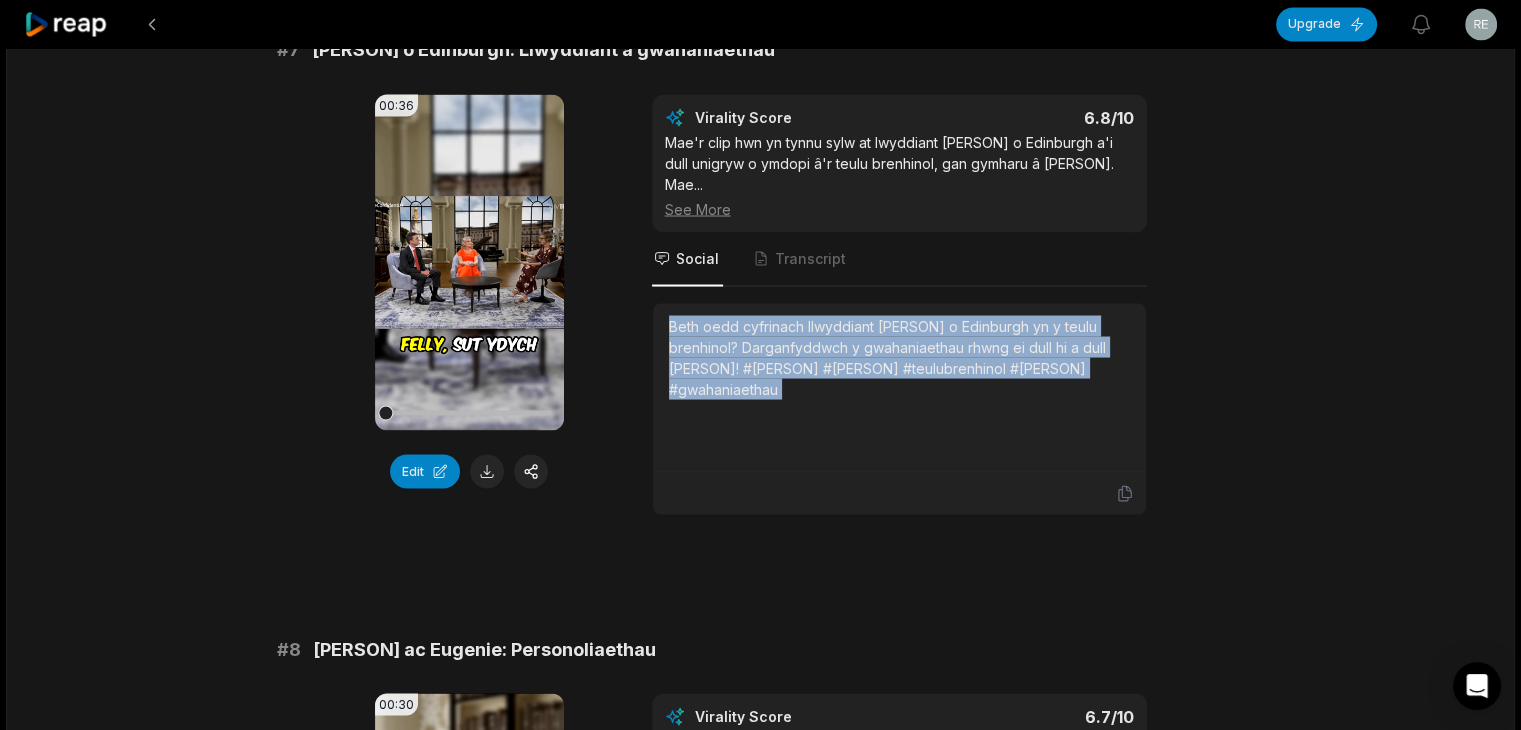 drag, startPoint x: 312, startPoint y: 593, endPoint x: 720, endPoint y: 584, distance: 408.09924 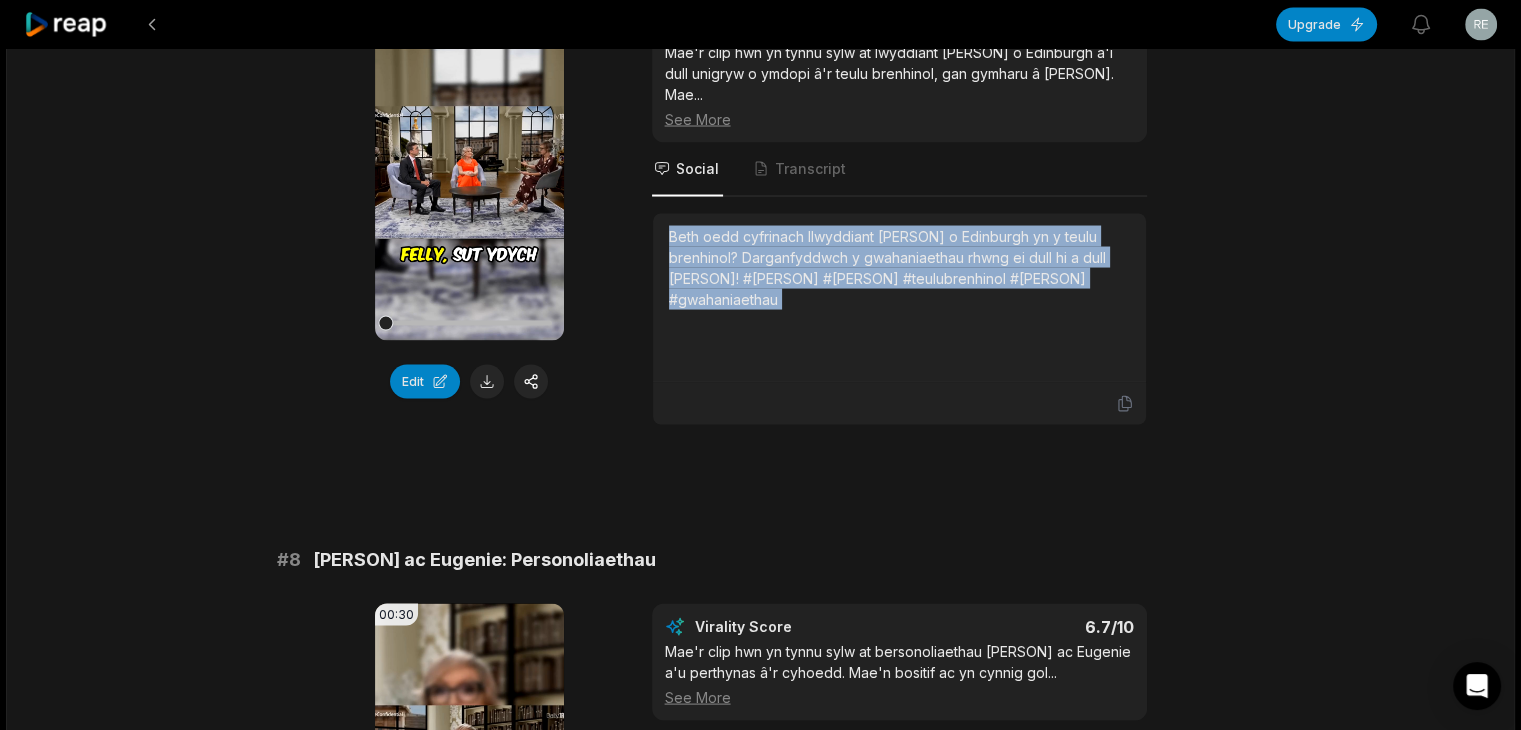scroll, scrollTop: 4000, scrollLeft: 0, axis: vertical 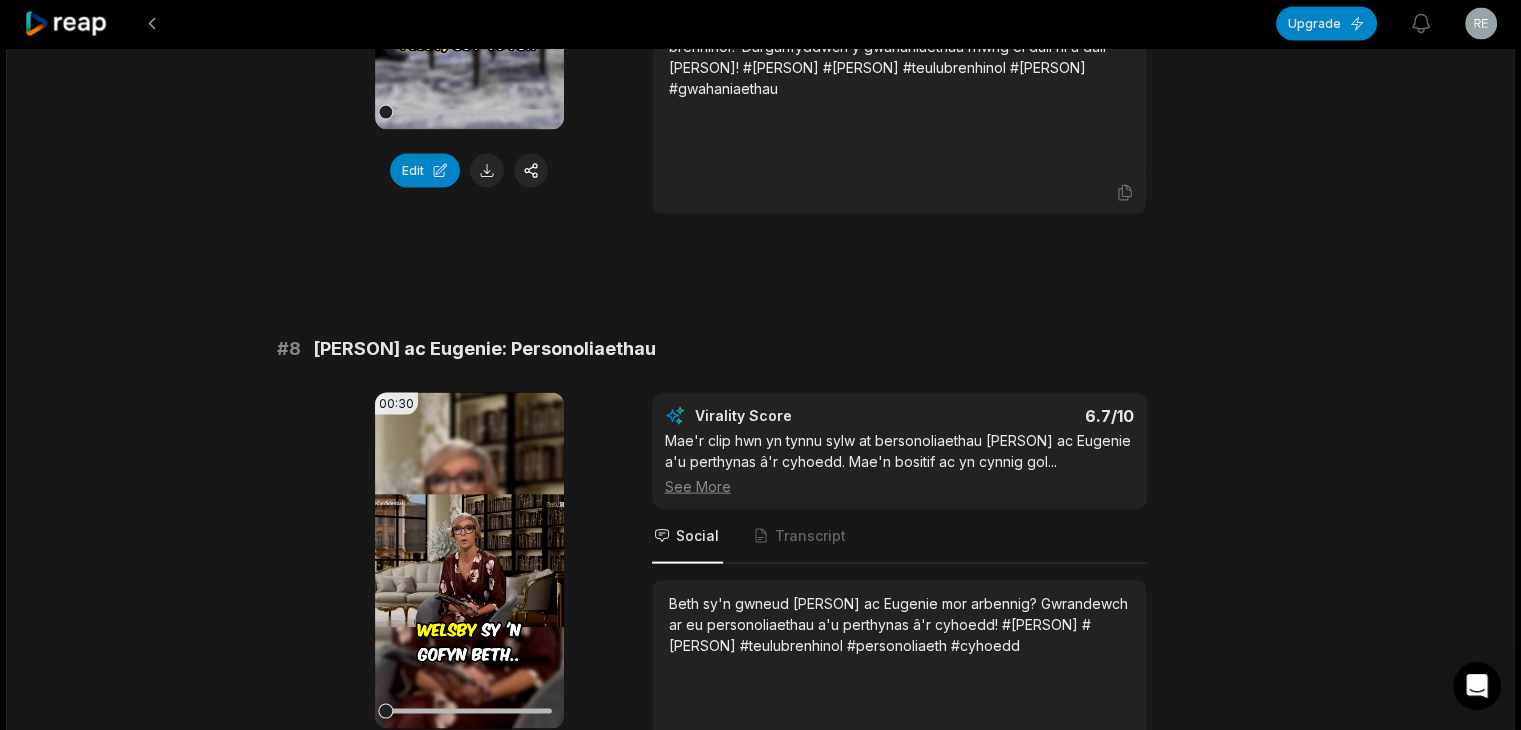 click on "Beth sy'n gwneud [PERSON] ac Eugenie mor arbennig? Gwrandewch ar eu personoliaethau a'u perthynas â'r cyhoedd! #[PERSON] #[PERSON] #teulubrenhinol #personoliaeth #cyhoedd" at bounding box center [899, 665] 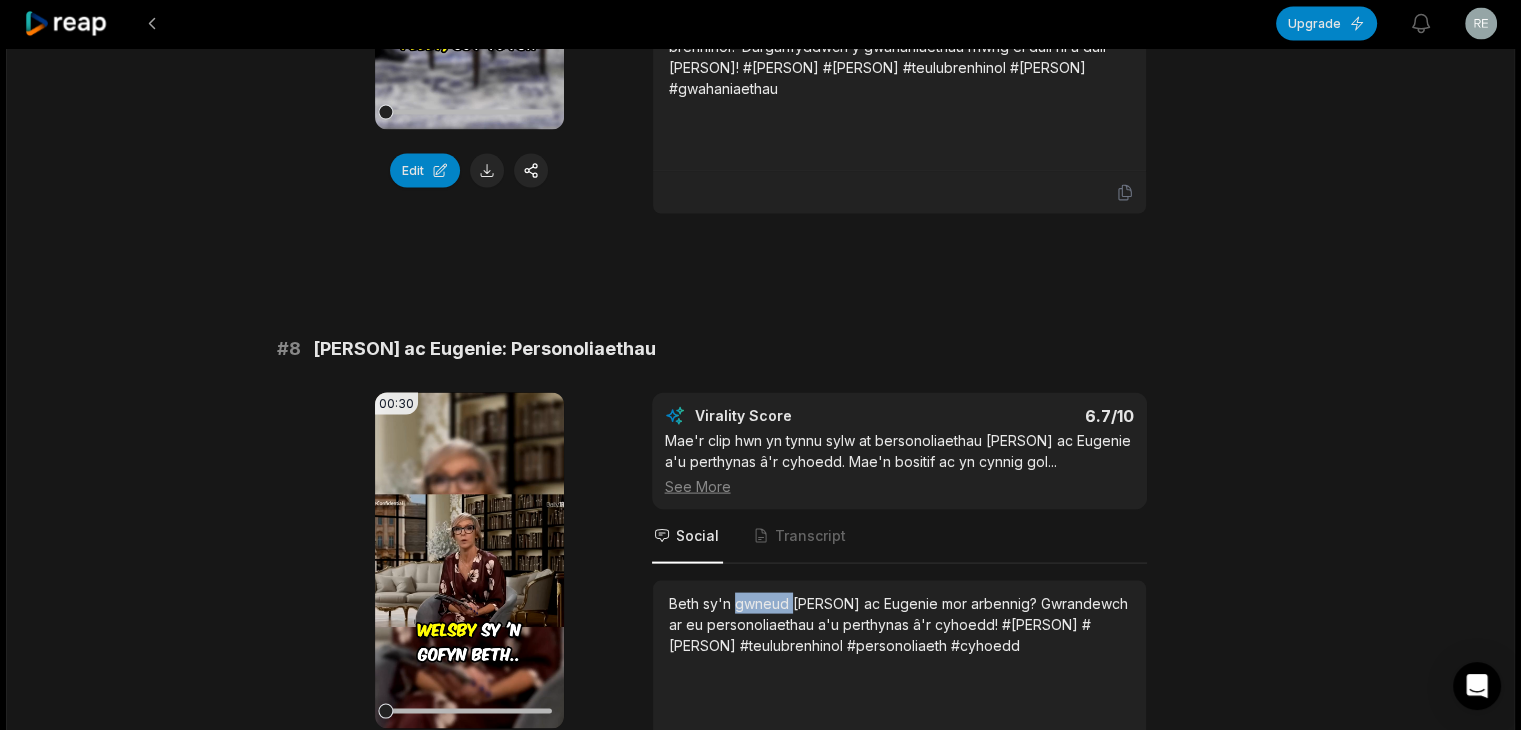 click on "Beth sy'n gwneud [PERSON] ac Eugenie mor arbennig? Gwrandewch ar eu personoliaethau a'u perthynas â'r cyhoedd! #[PERSON] #[PERSON] #teulubrenhinol #personoliaeth #cyhoedd" at bounding box center (899, 624) 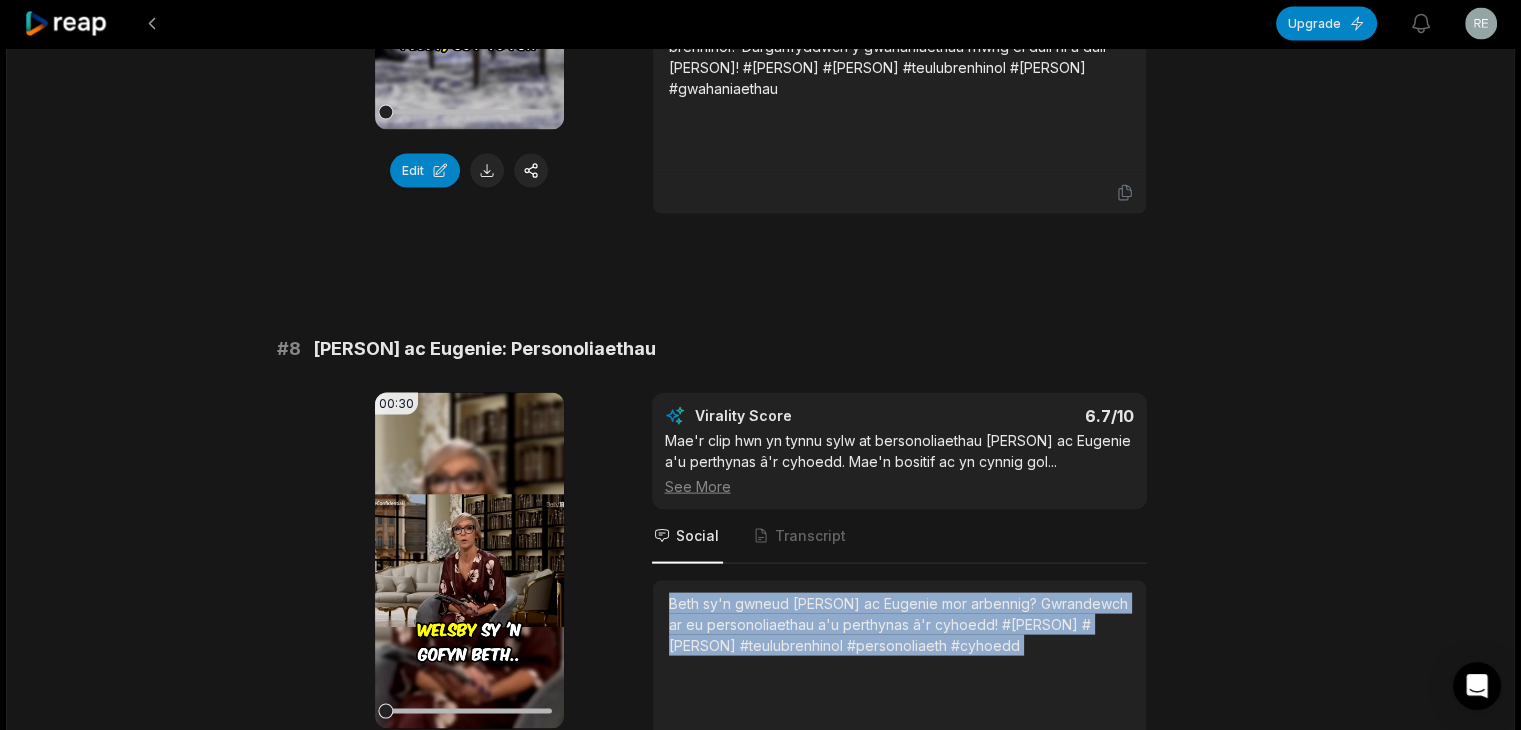 click on "Beth sy'n gwneud [PERSON] ac Eugenie mor arbennig? Gwrandewch ar eu personoliaethau a'u perthynas â'r cyhoedd! #[PERSON] #[PERSON] #teulubrenhinol #personoliaeth #cyhoedd" at bounding box center (899, 624) 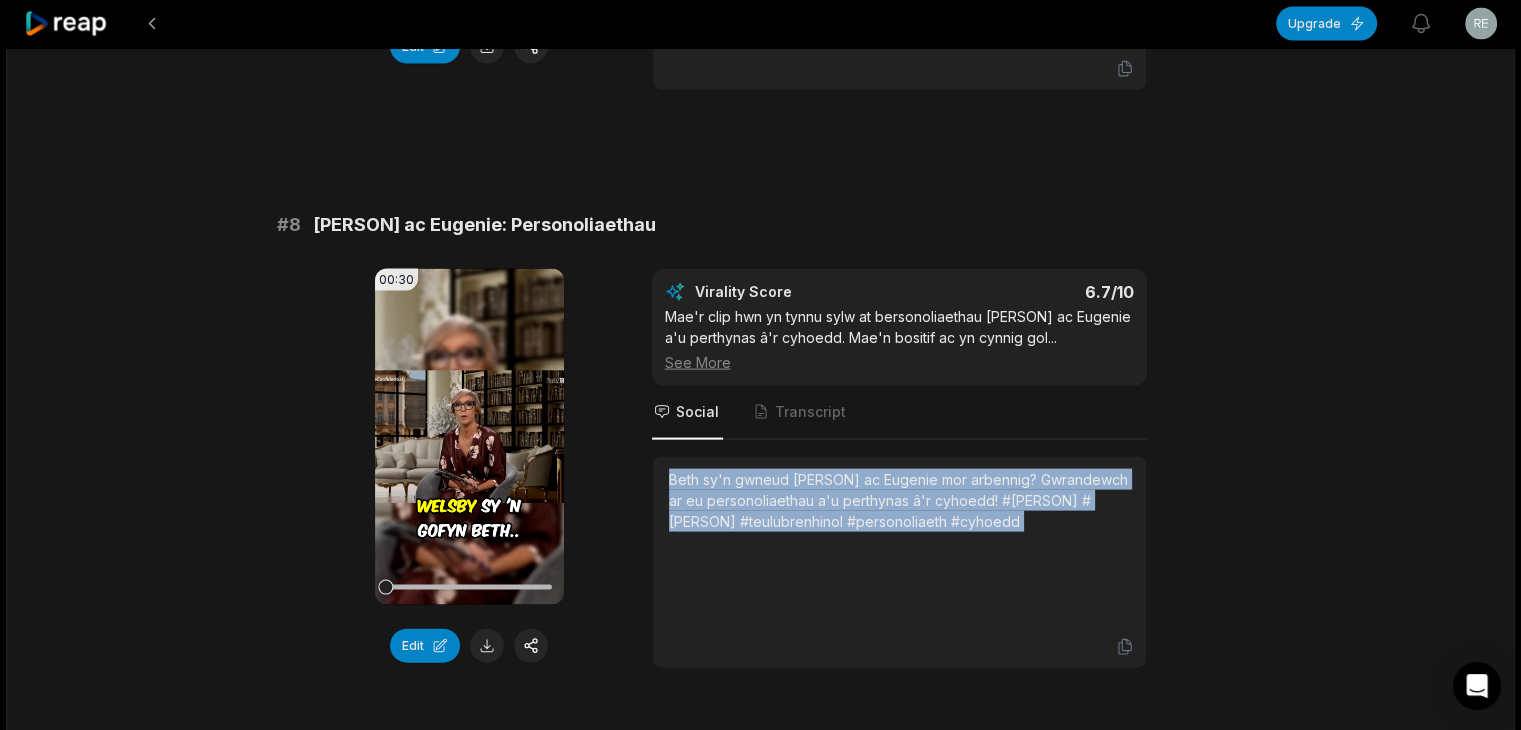 scroll, scrollTop: 4200, scrollLeft: 0, axis: vertical 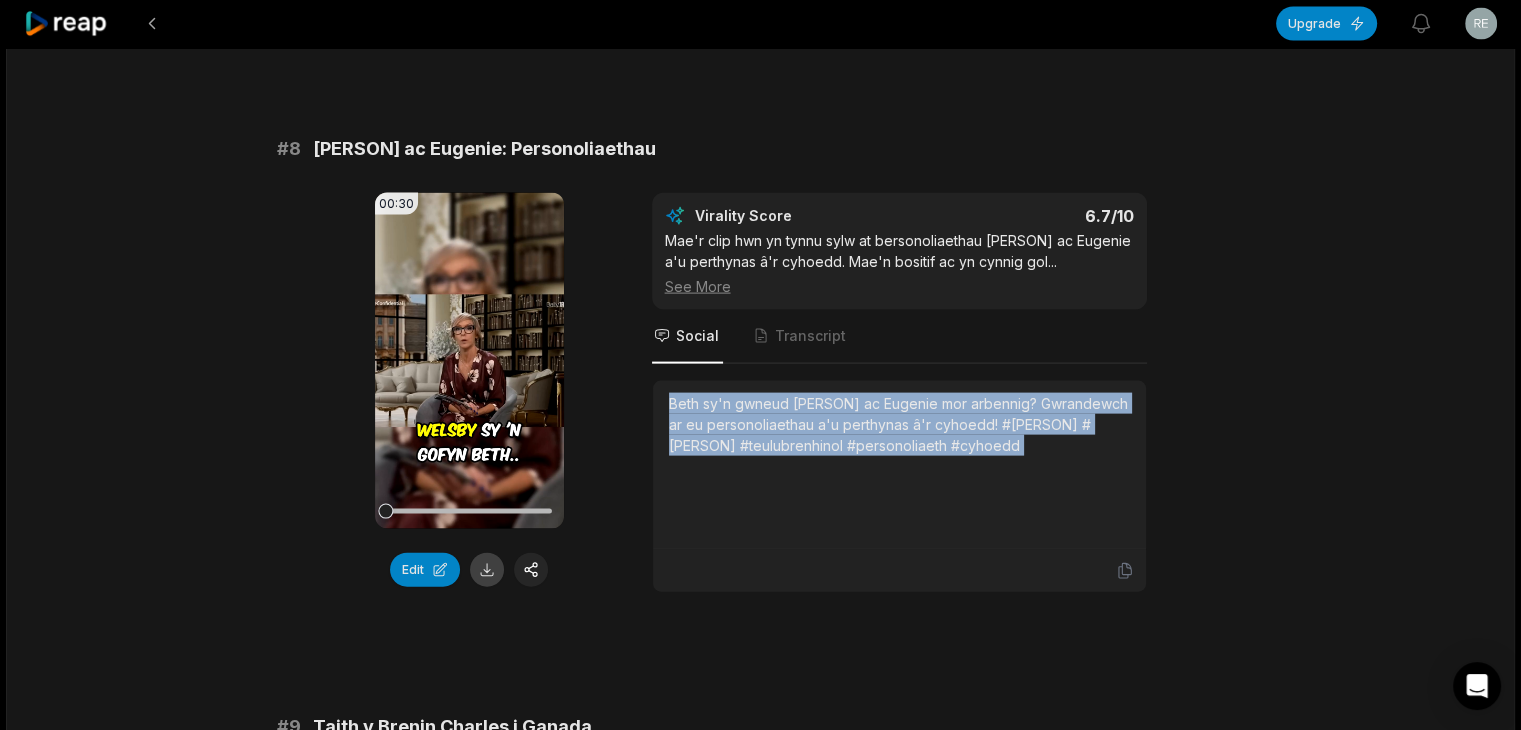 click at bounding box center (487, 570) 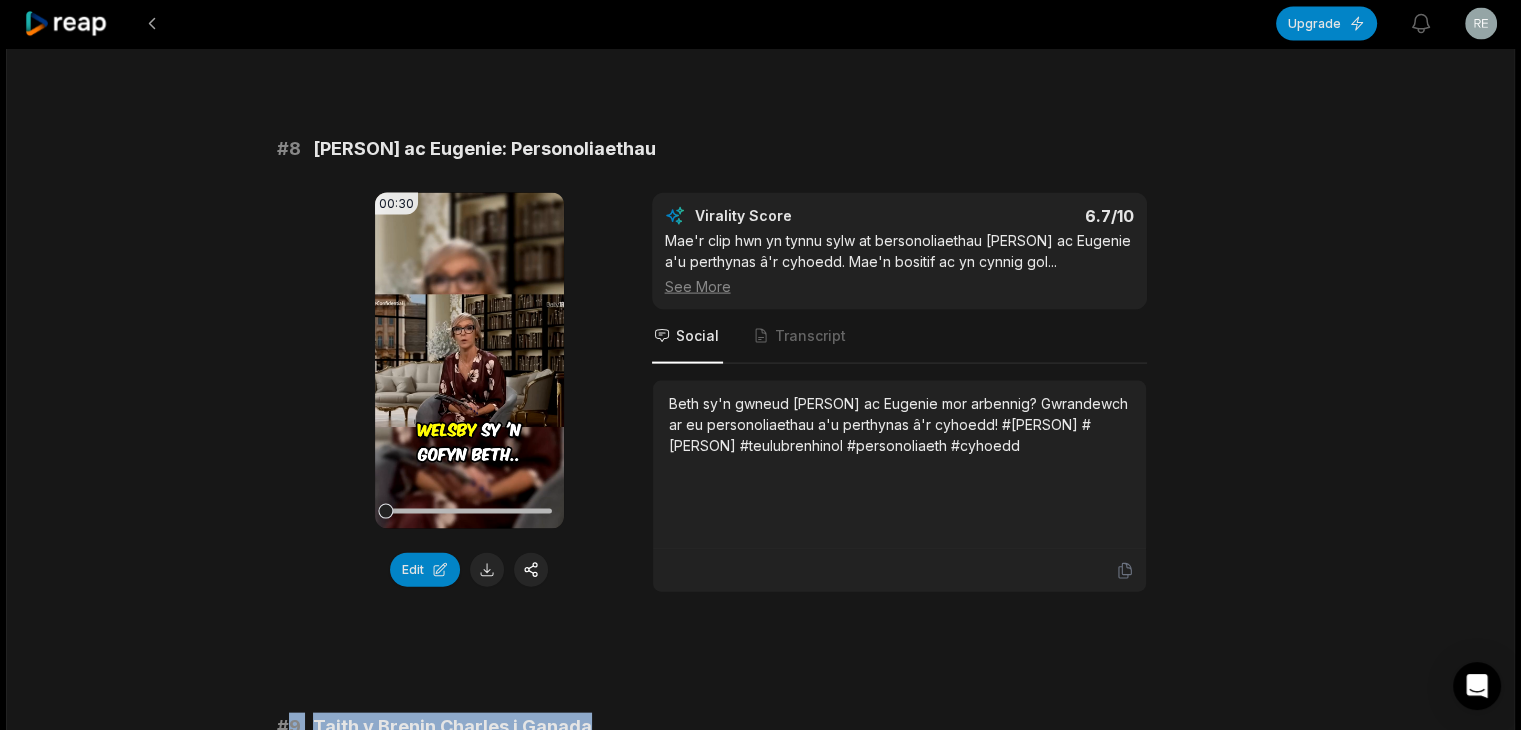 drag, startPoint x: 289, startPoint y: 666, endPoint x: 685, endPoint y: 663, distance: 396.01135 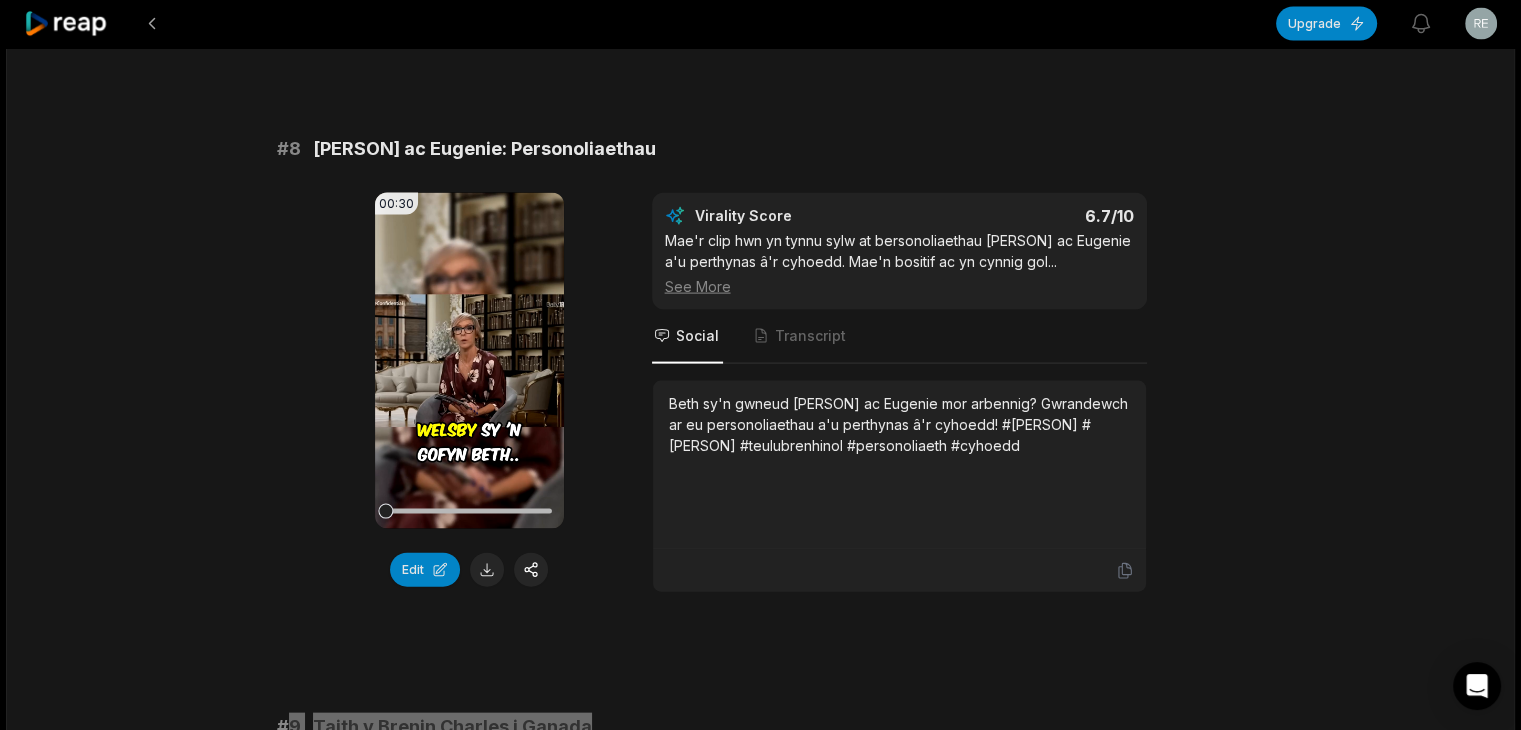 scroll, scrollTop: 4600, scrollLeft: 0, axis: vertical 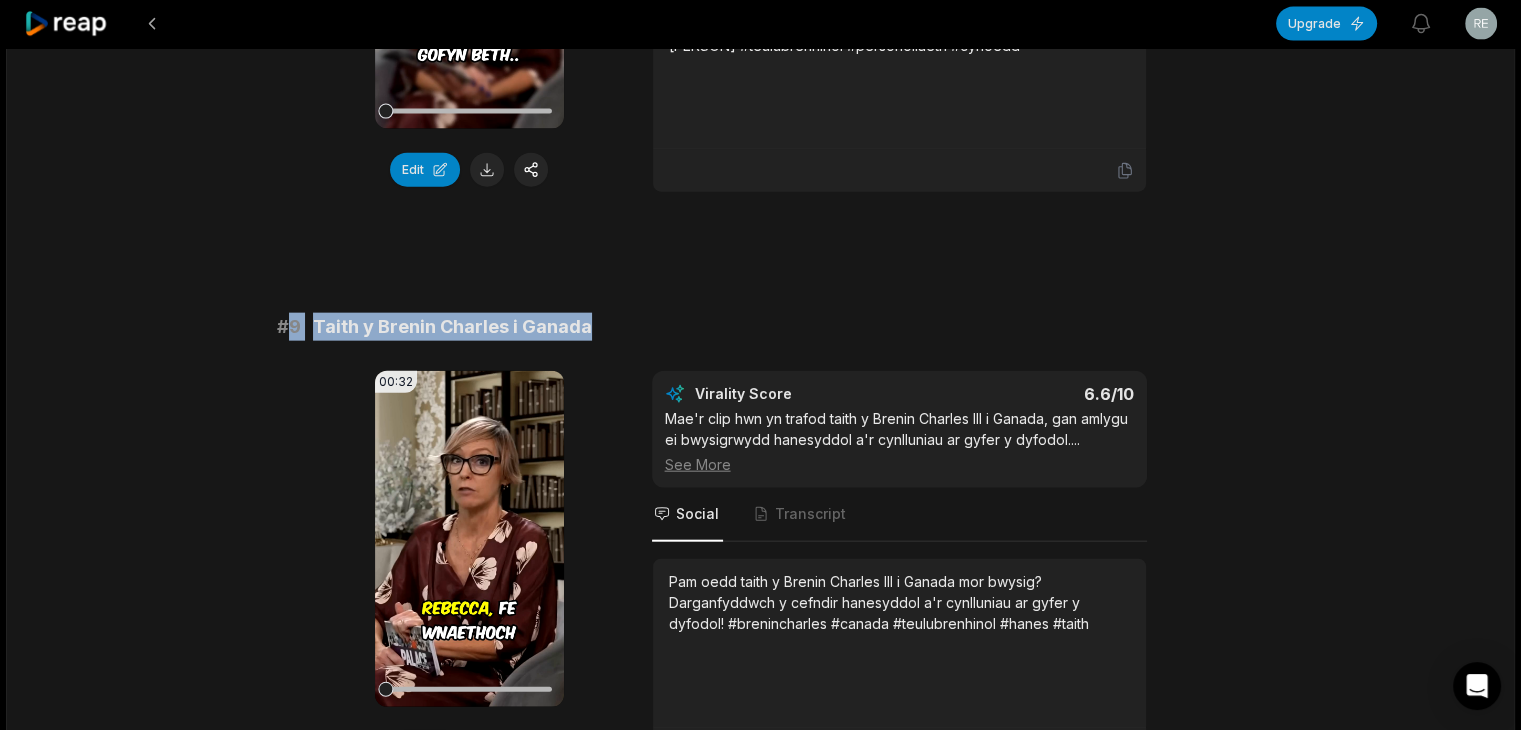 click on "Pam oedd taith y Brenin Charles III i Ganada mor bwysig? Darganfyddwch y cefndir hanesyddol a'r cynlluniau ar gyfer y dyfodol! #brenincharles #canada #teulubrenhinol #hanes #taith" at bounding box center [899, 602] 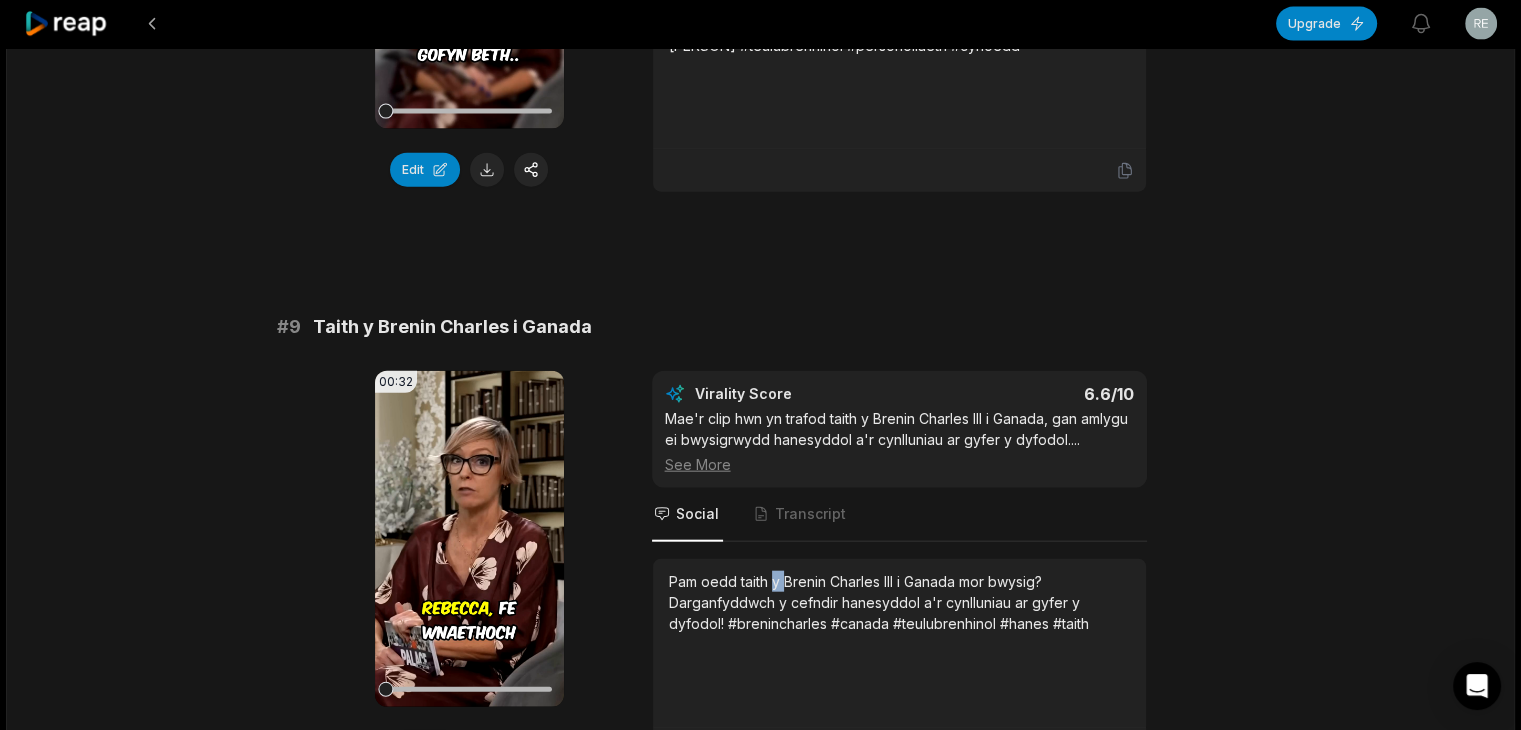 click on "Pam oedd taith y Brenin Charles III i Ganada mor bwysig? Darganfyddwch y cefndir hanesyddol a'r cynlluniau ar gyfer y dyfodol! #brenincharles #canada #teulubrenhinol #hanes #taith" at bounding box center [899, 602] 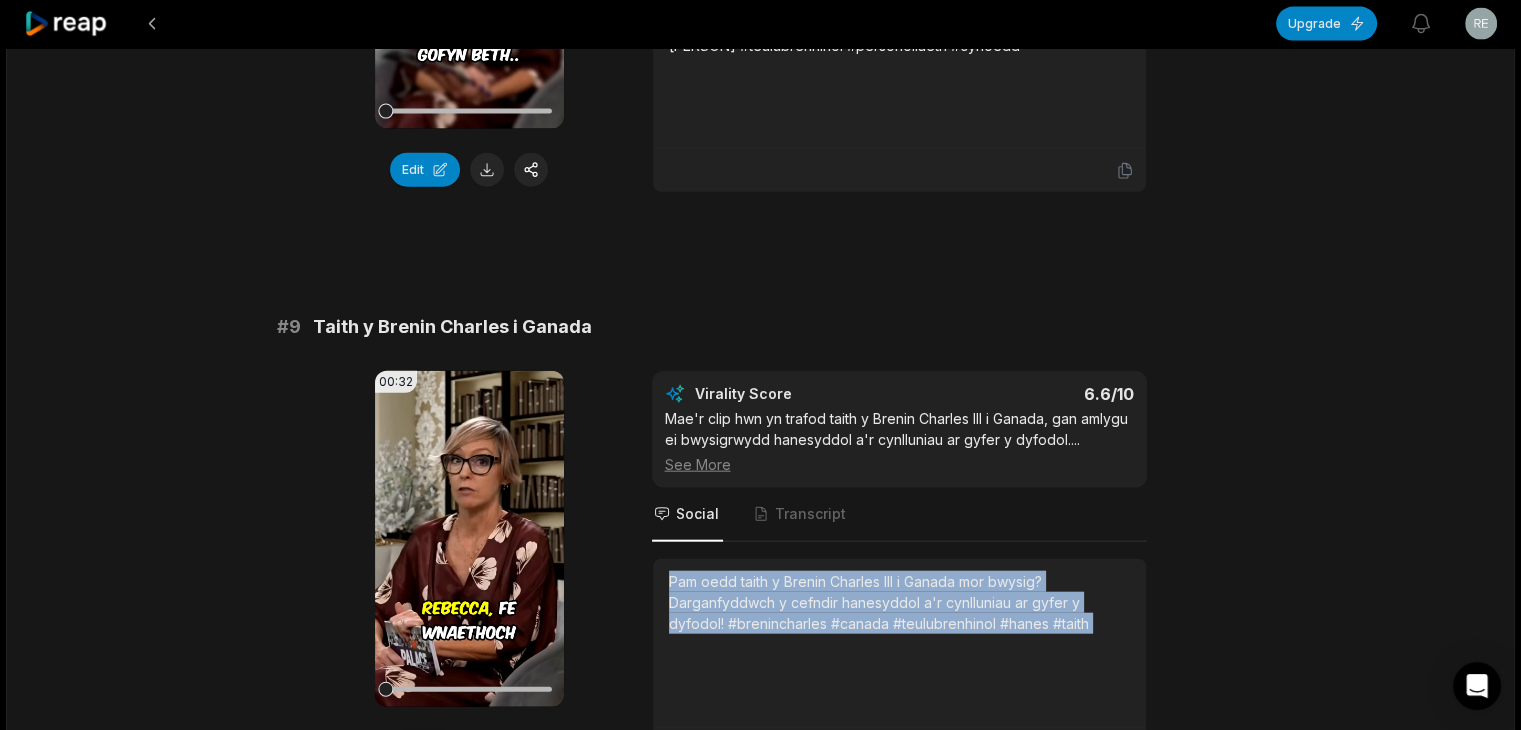 click on "Pam oedd taith y Brenin Charles III i Ganada mor bwysig? Darganfyddwch y cefndir hanesyddol a'r cynlluniau ar gyfer y dyfodol! #brenincharles #canada #teulubrenhinol #hanes #taith" at bounding box center (899, 602) 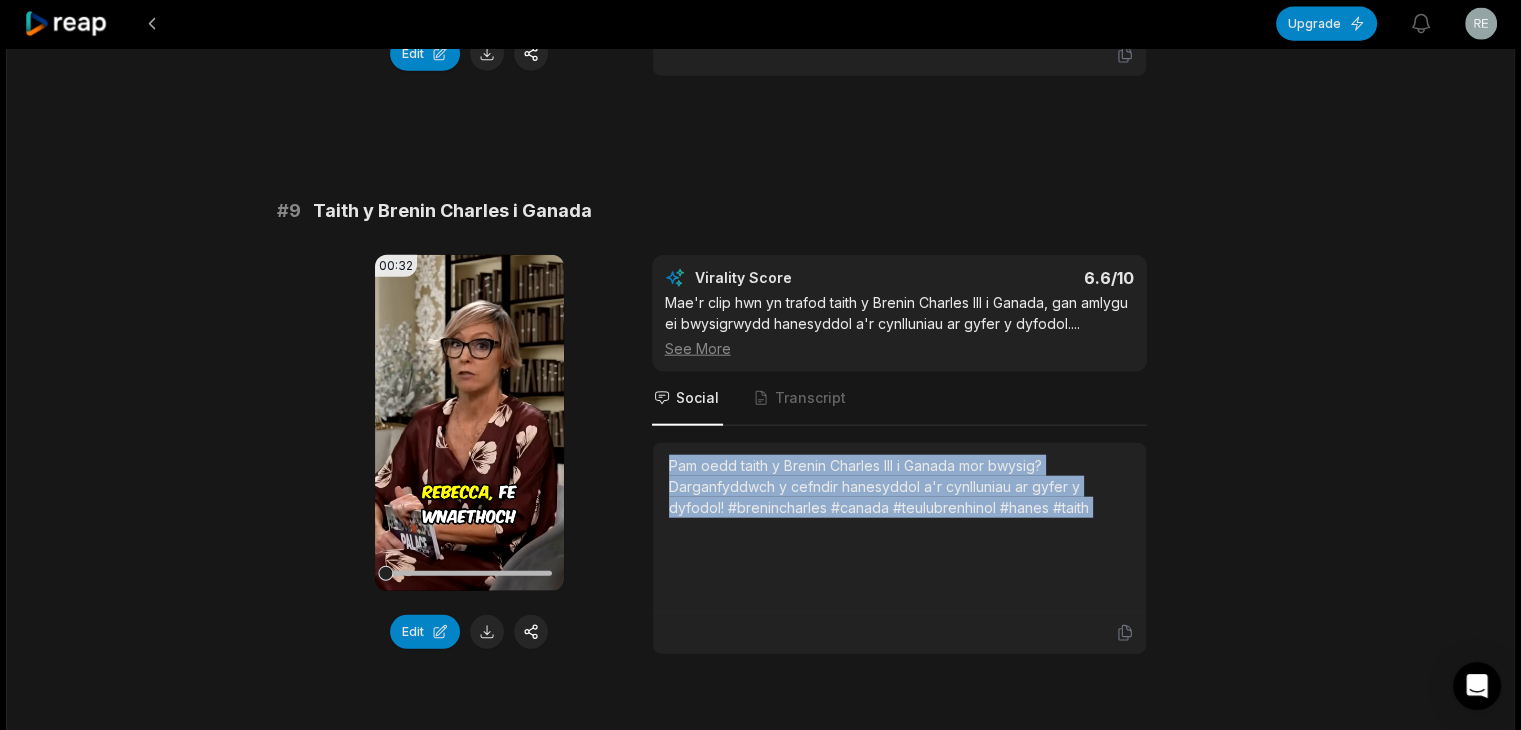 scroll, scrollTop: 4800, scrollLeft: 0, axis: vertical 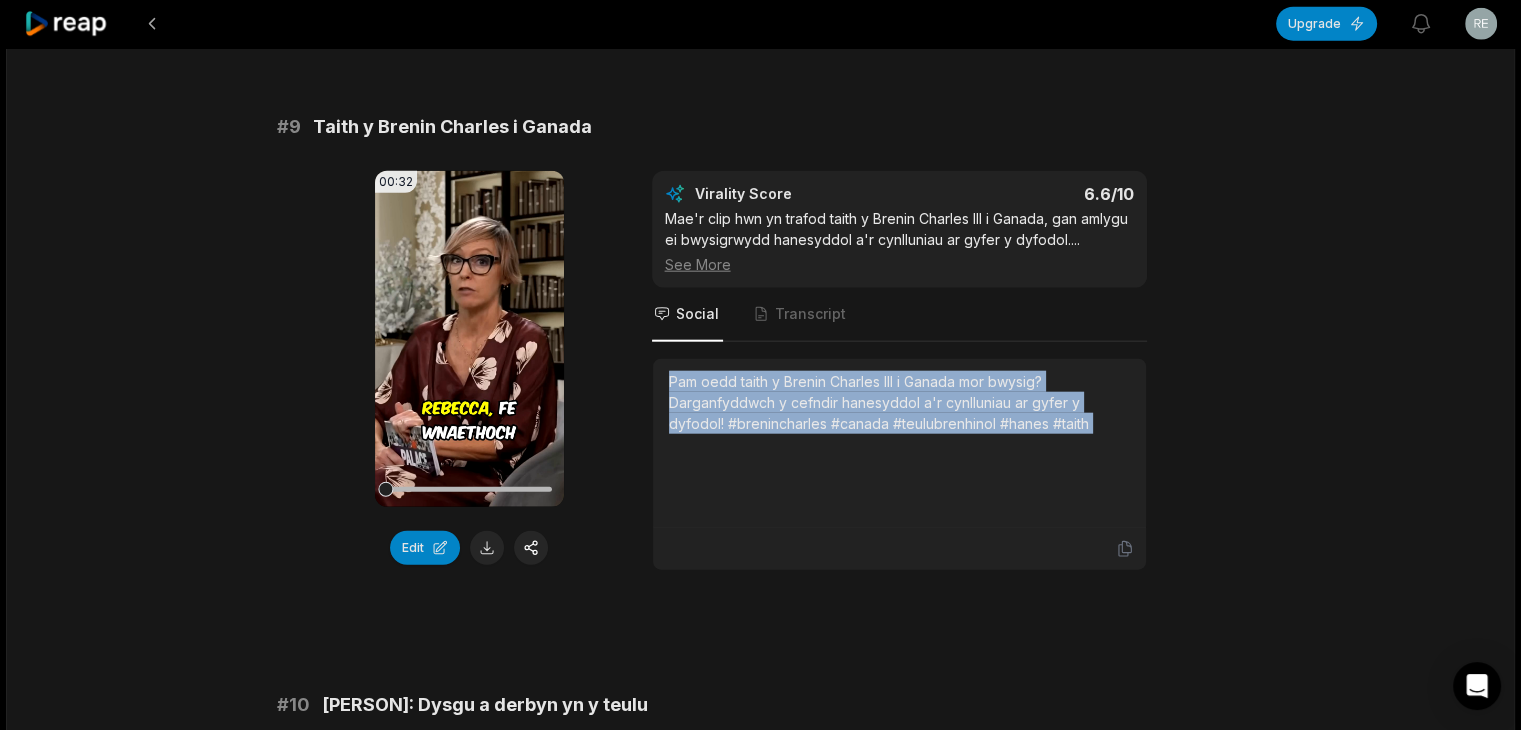drag, startPoint x: 476, startPoint y: 497, endPoint x: 418, endPoint y: 550, distance: 78.56844 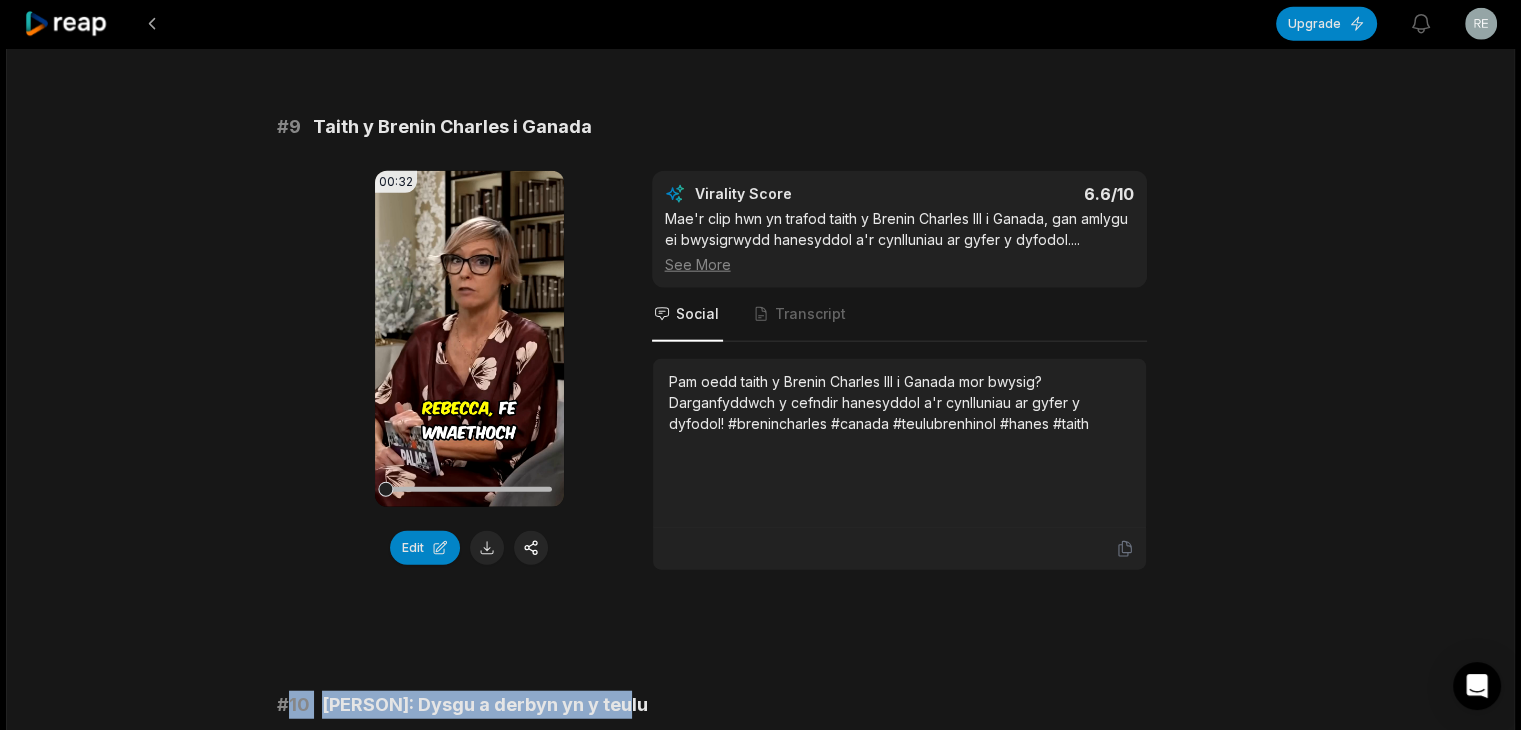 drag, startPoint x: 284, startPoint y: 641, endPoint x: 670, endPoint y: 644, distance: 386.01166 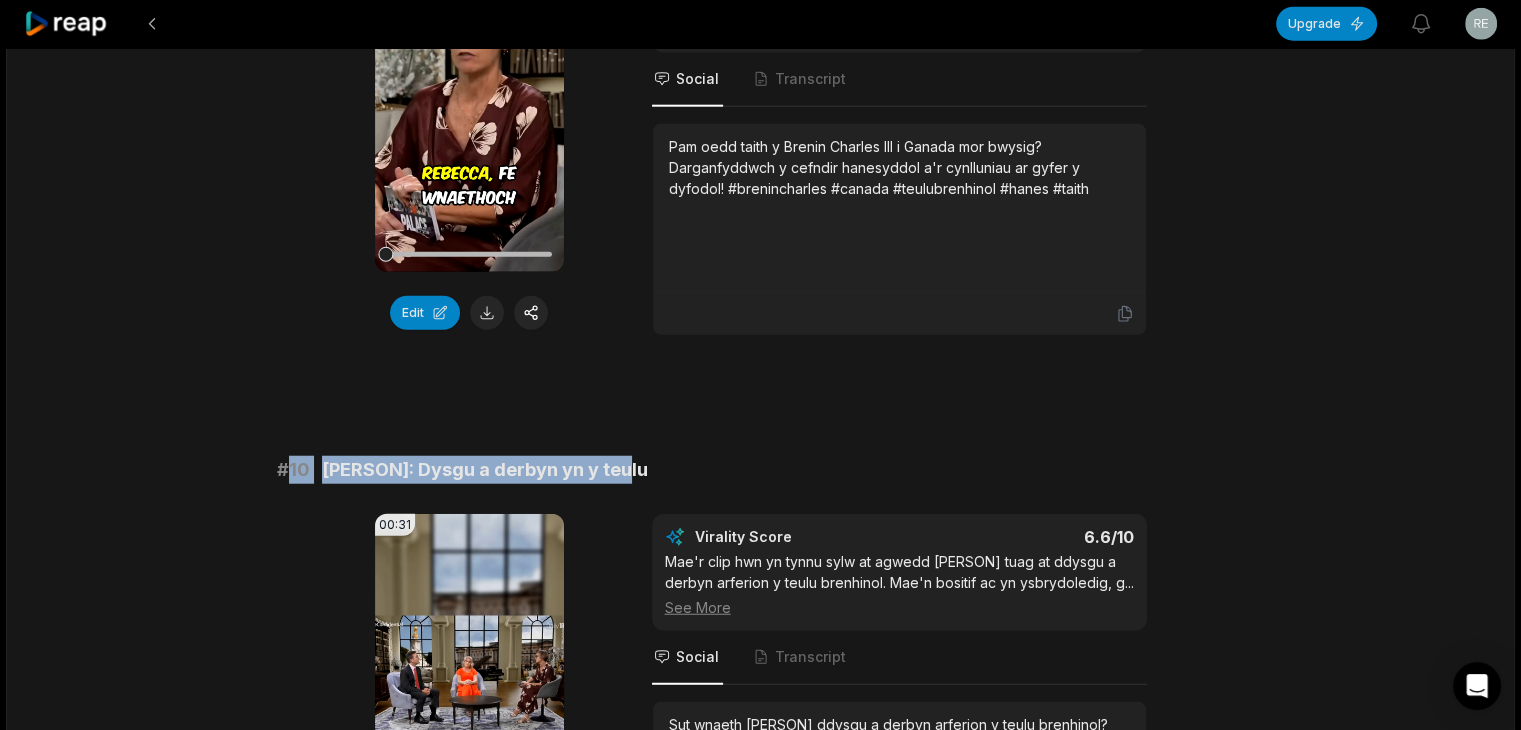 scroll, scrollTop: 5200, scrollLeft: 0, axis: vertical 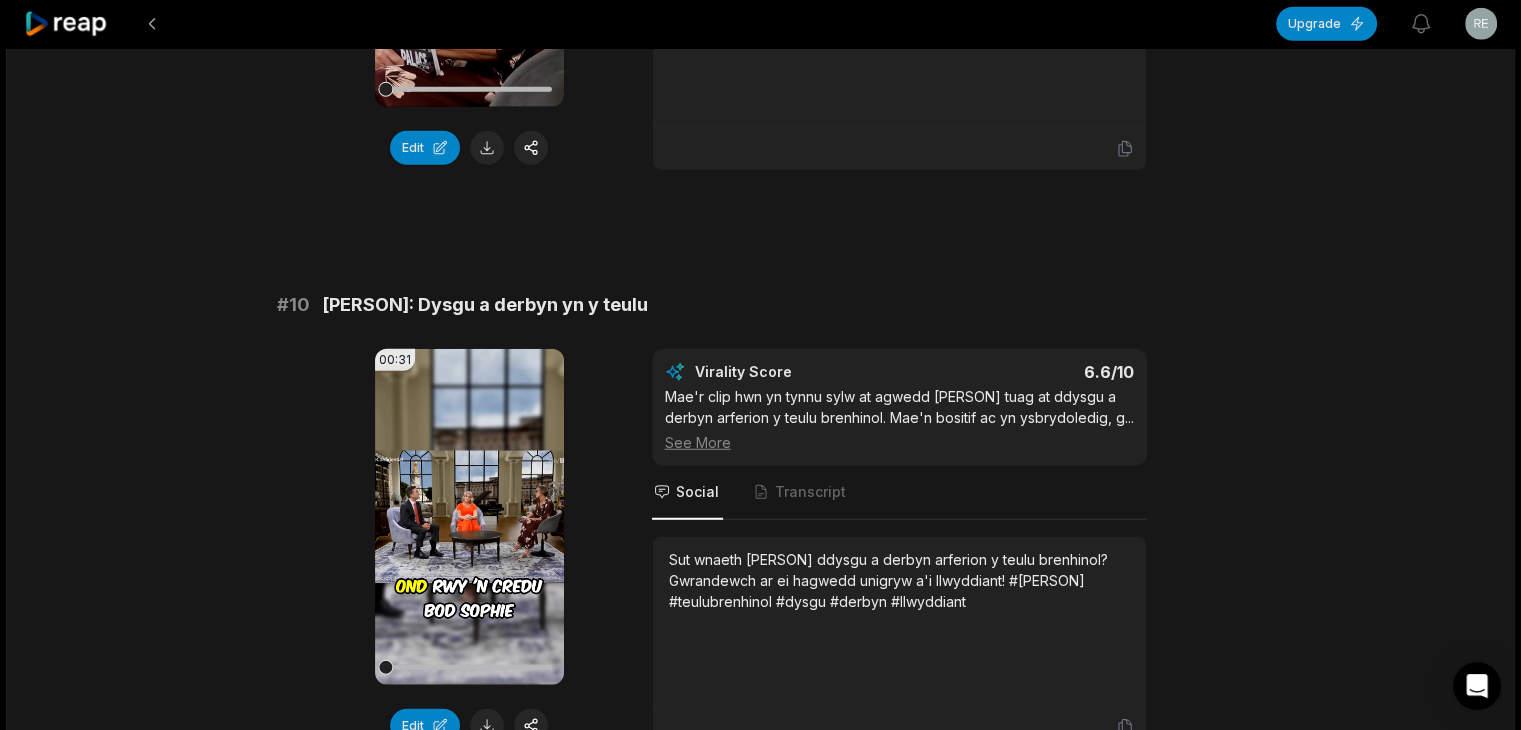 click on "Sut wnaeth [PERSON] ddysgu a derbyn arferion y teulu brenhinol? Gwrandewch ar ei hagwedd unigryw a'i llwyddiant! #[PERSON] #teulubrenhinol #dysgu #derbyn #llwyddiant" at bounding box center [899, 580] 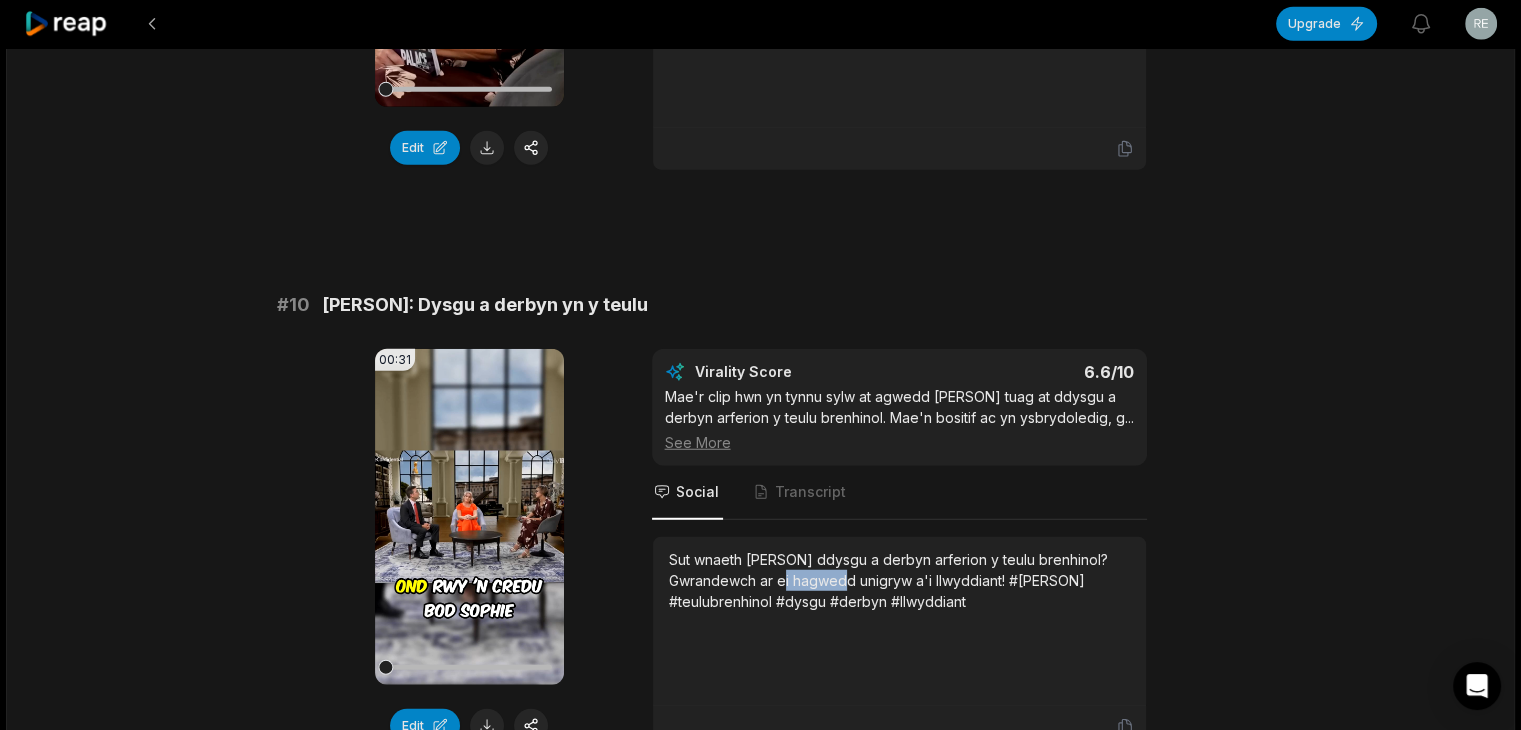 click on "Sut wnaeth [PERSON] ddysgu a derbyn arferion y teulu brenhinol? Gwrandewch ar ei hagwedd unigryw a'i llwyddiant! #[PERSON] #teulubrenhinol #dysgu #derbyn #llwyddiant" at bounding box center [899, 580] 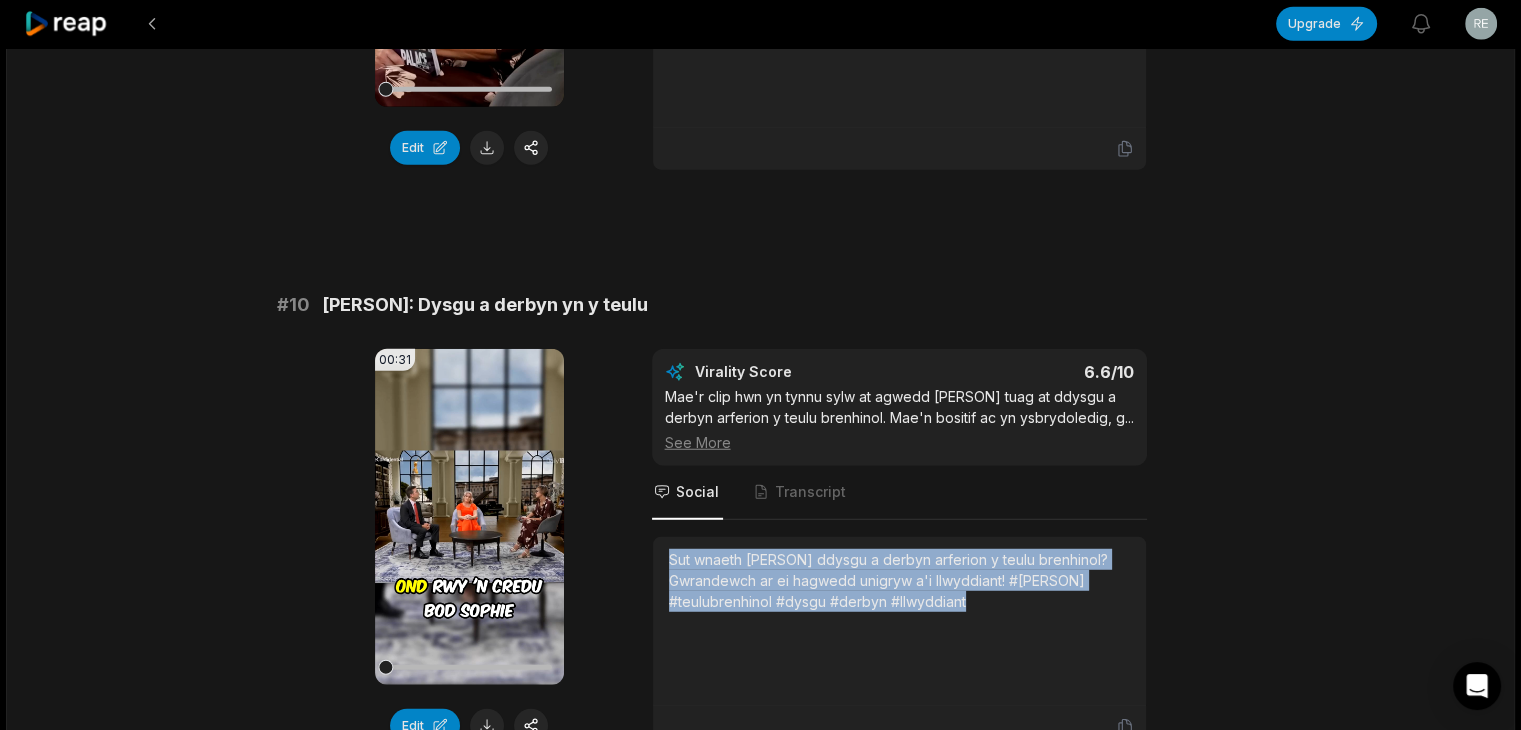 click on "Sut wnaeth [PERSON] ddysgu a derbyn arferion y teulu brenhinol? Gwrandewch ar ei hagwedd unigryw a'i llwyddiant! #[PERSON] #teulubrenhinol #dysgu #derbyn #llwyddiant" at bounding box center (899, 580) 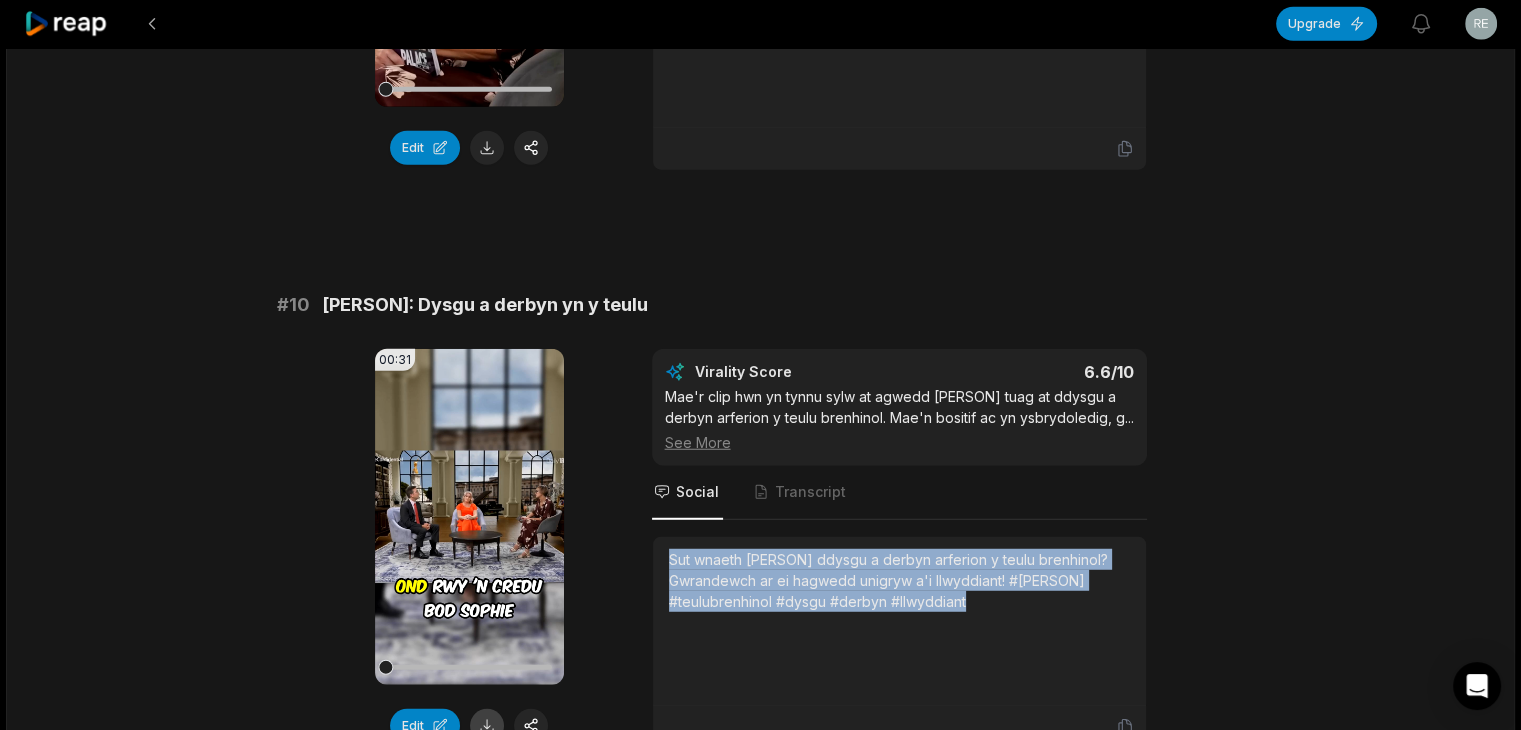 click at bounding box center [487, 726] 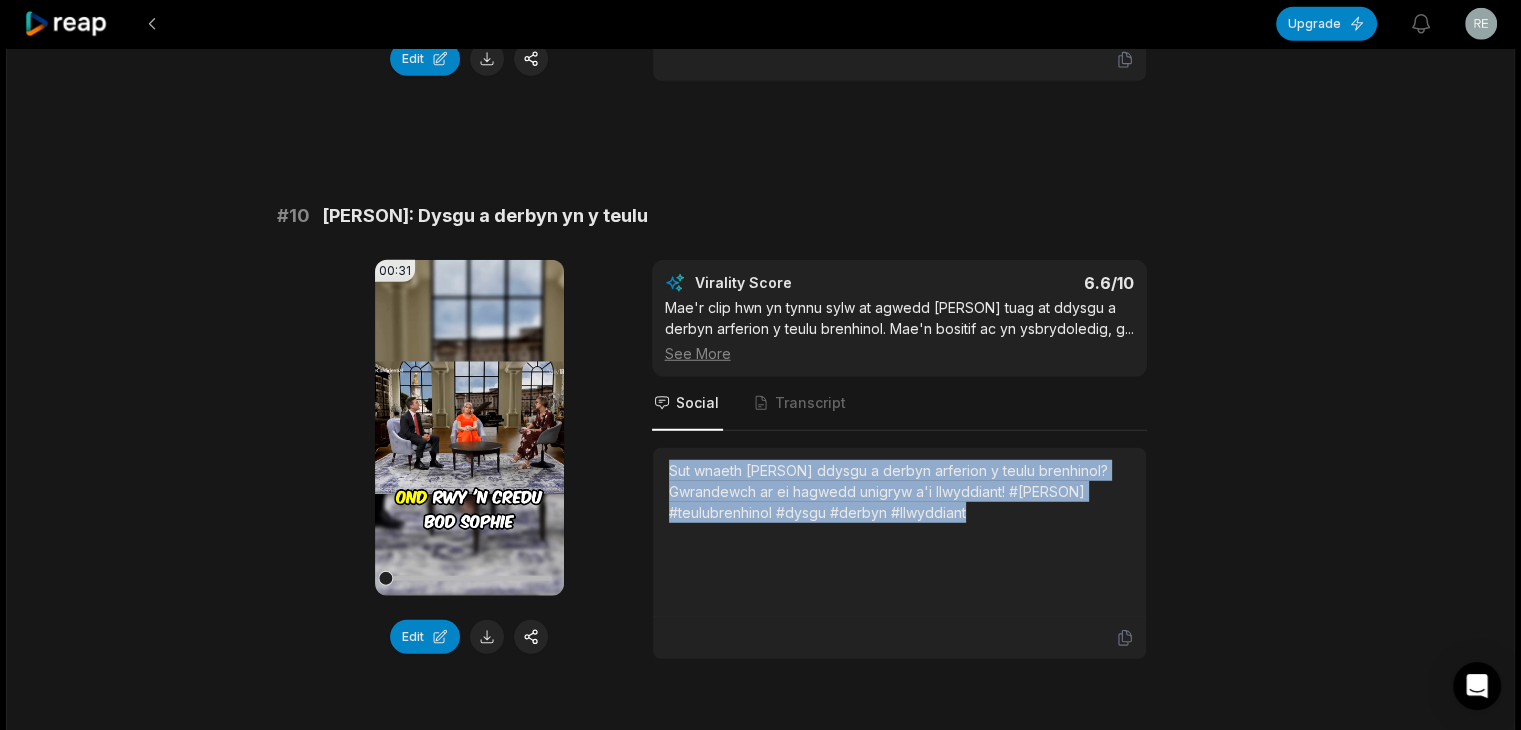 scroll, scrollTop: 5362, scrollLeft: 0, axis: vertical 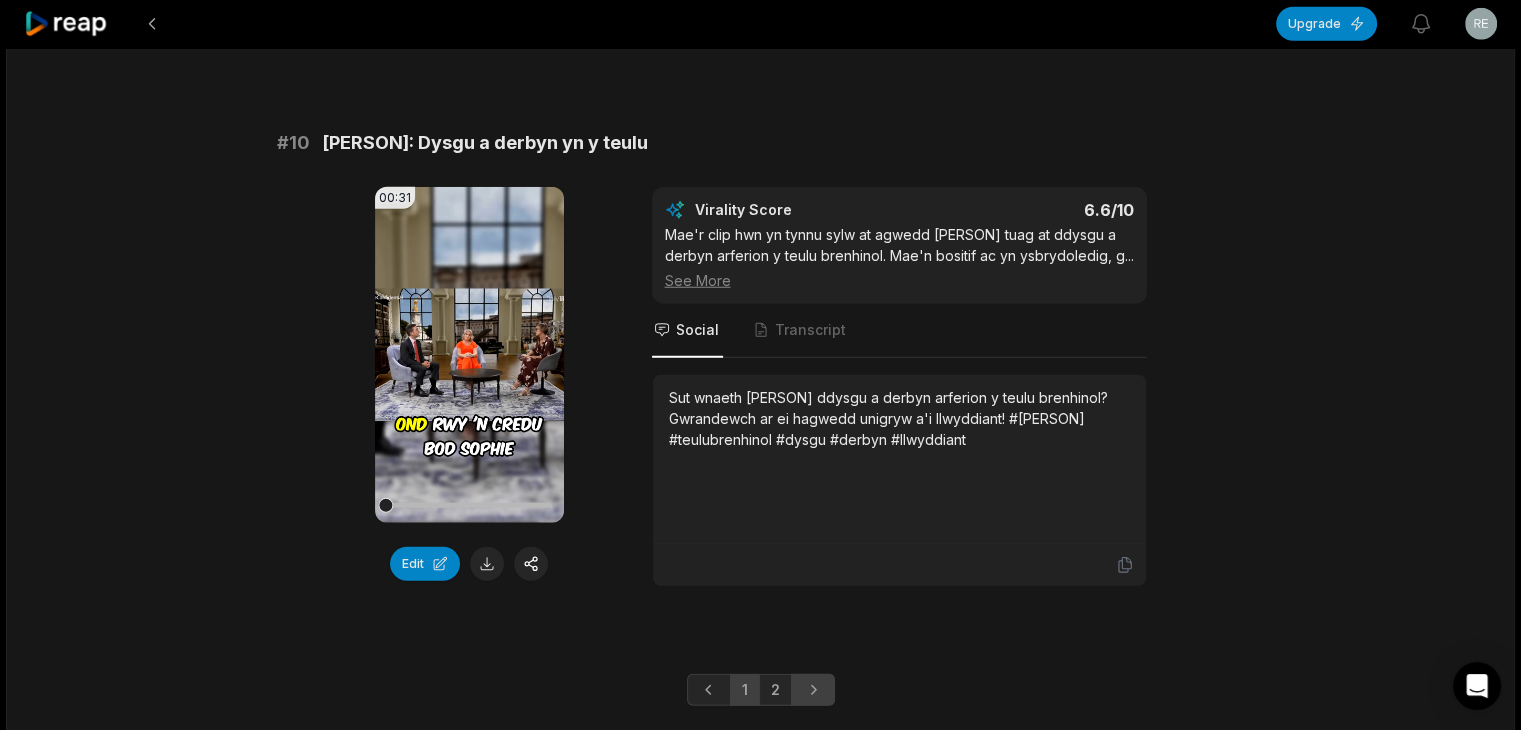click at bounding box center (813, 690) 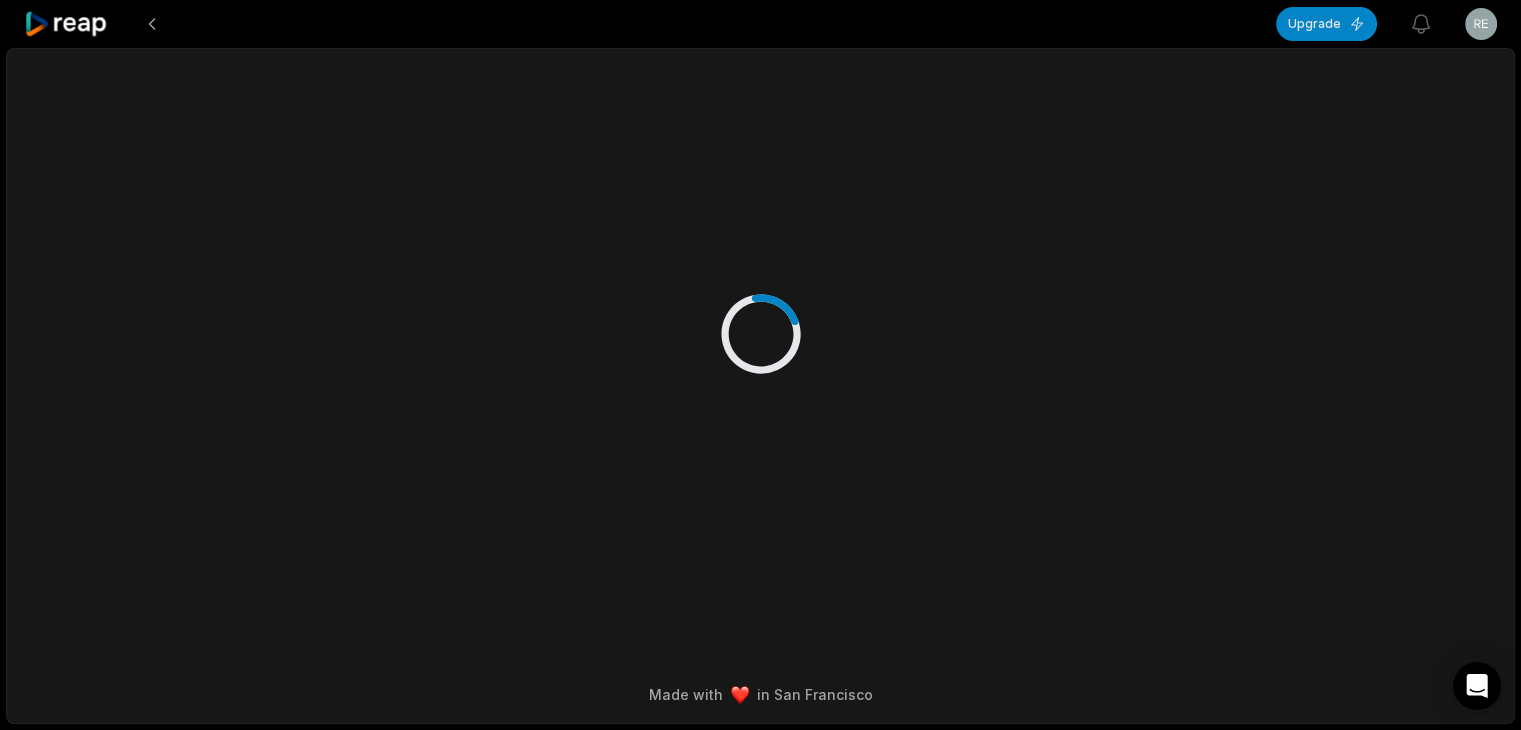scroll, scrollTop: 0, scrollLeft: 0, axis: both 